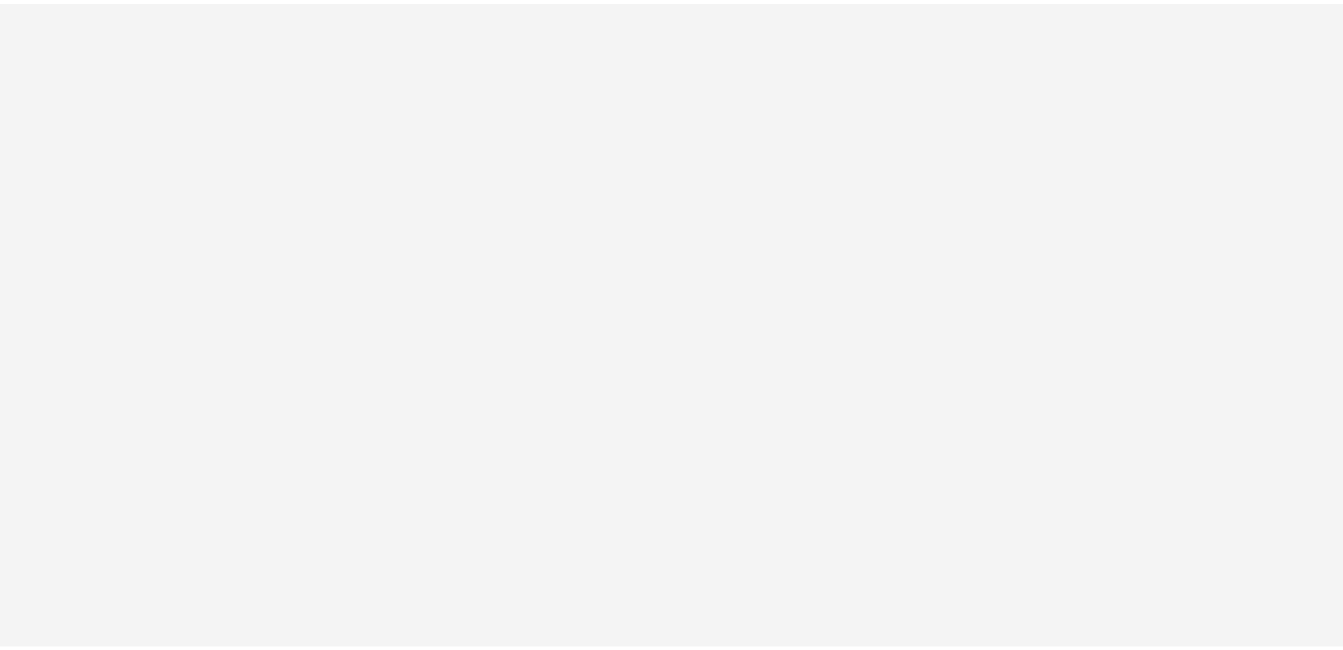 scroll, scrollTop: 0, scrollLeft: 0, axis: both 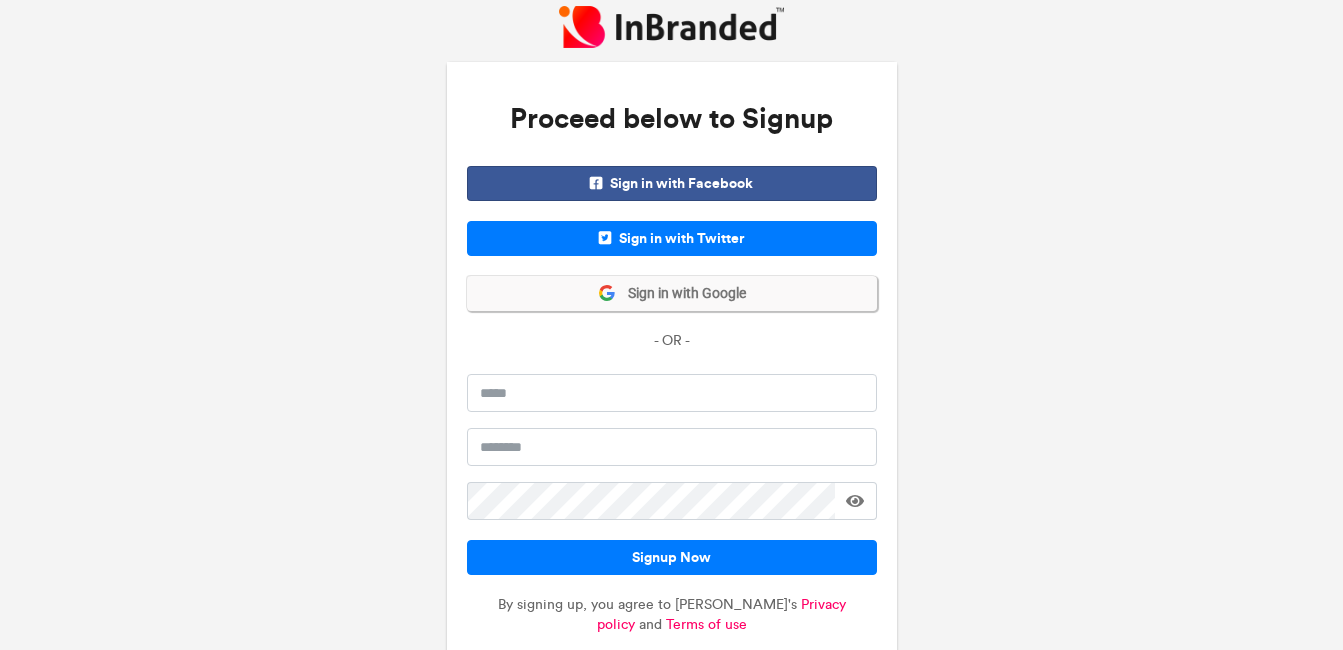 click on "Sign in with Google" at bounding box center (681, 294) 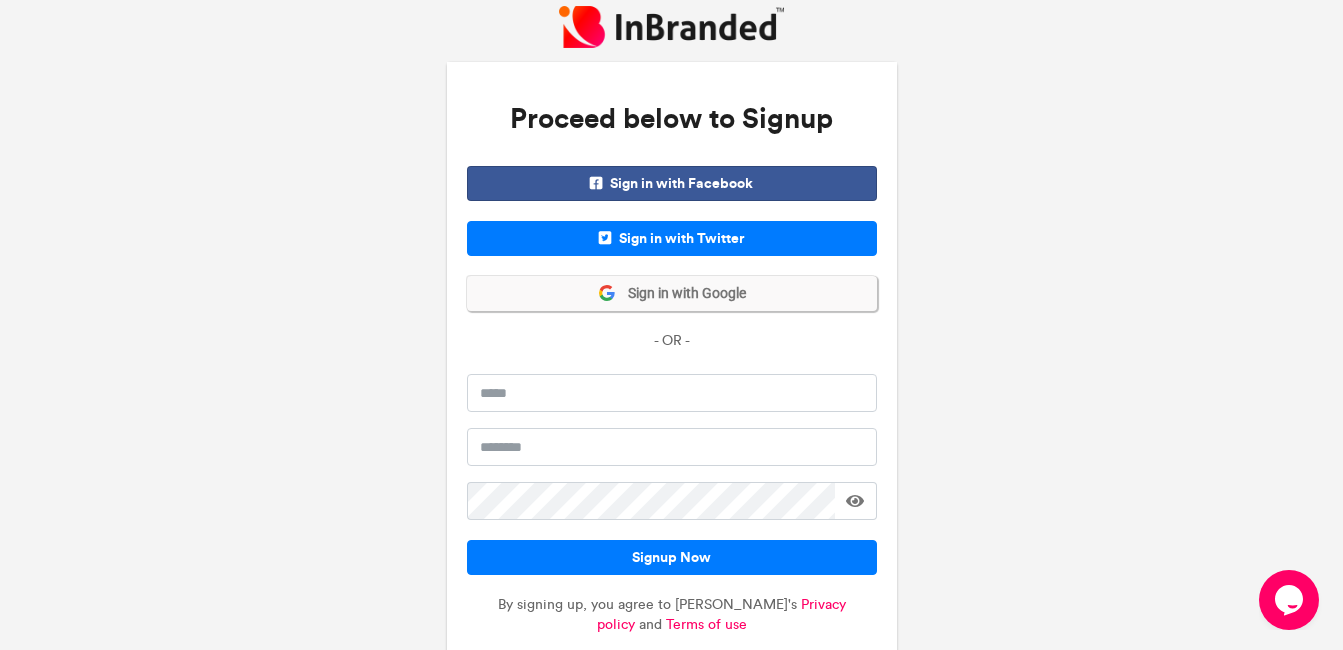scroll, scrollTop: 0, scrollLeft: 0, axis: both 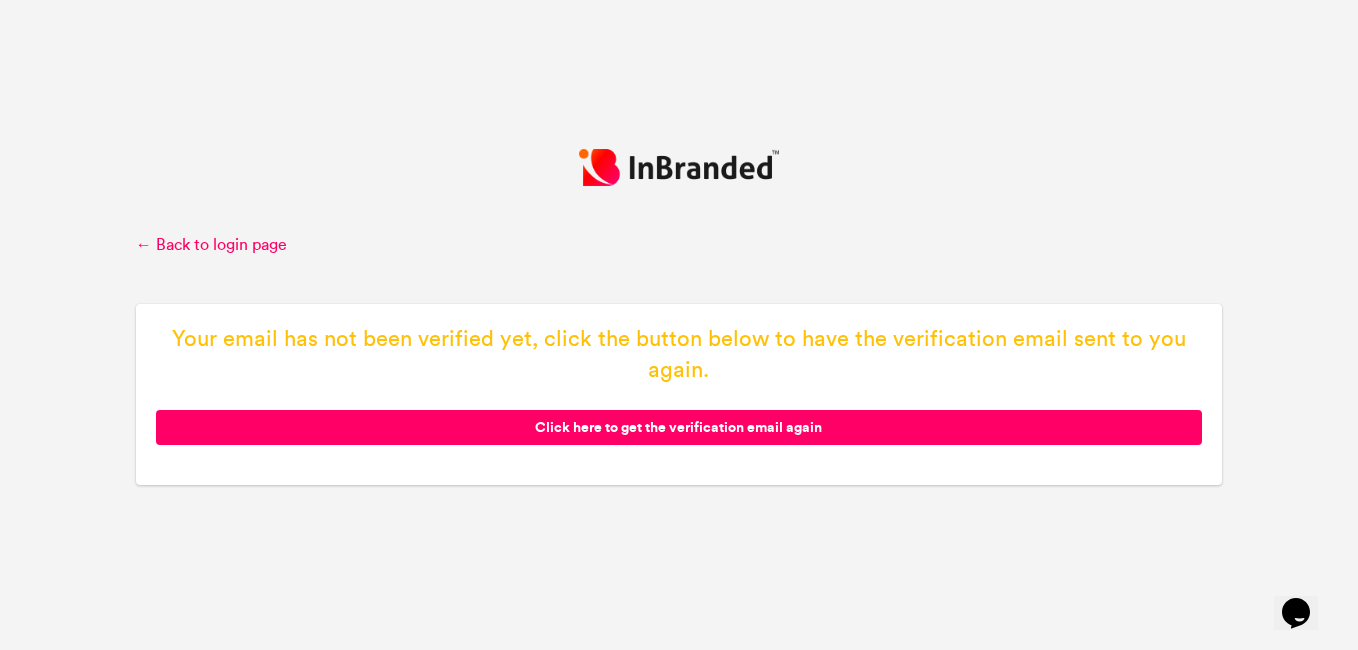 click on "Click here to get the verification email again" 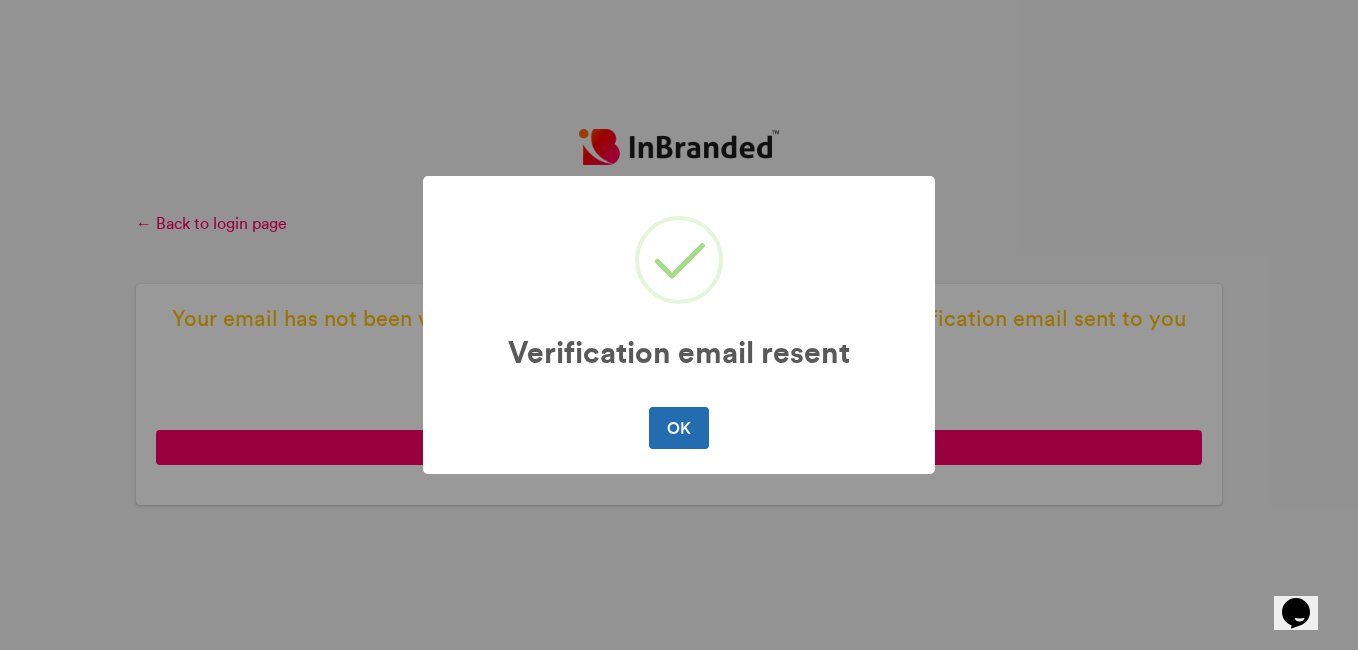 click on "OK" at bounding box center (678, 428) 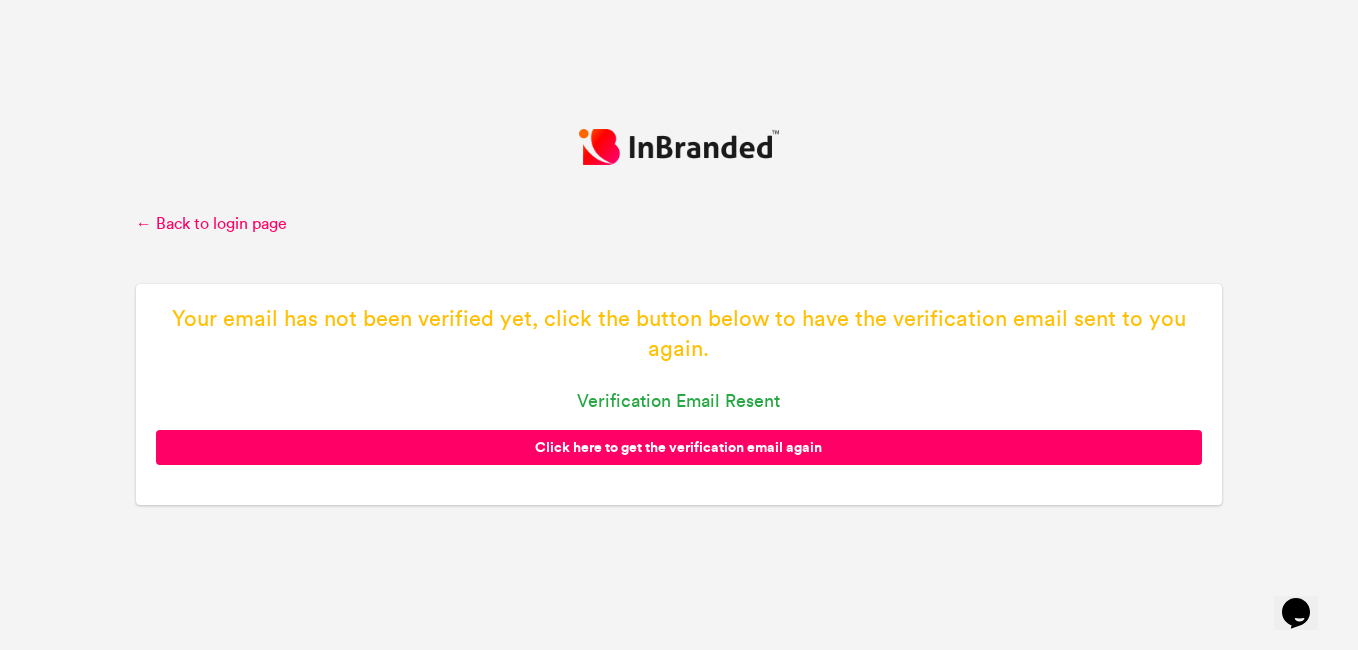 click on "Verification email resent" at bounding box center (679, 401) 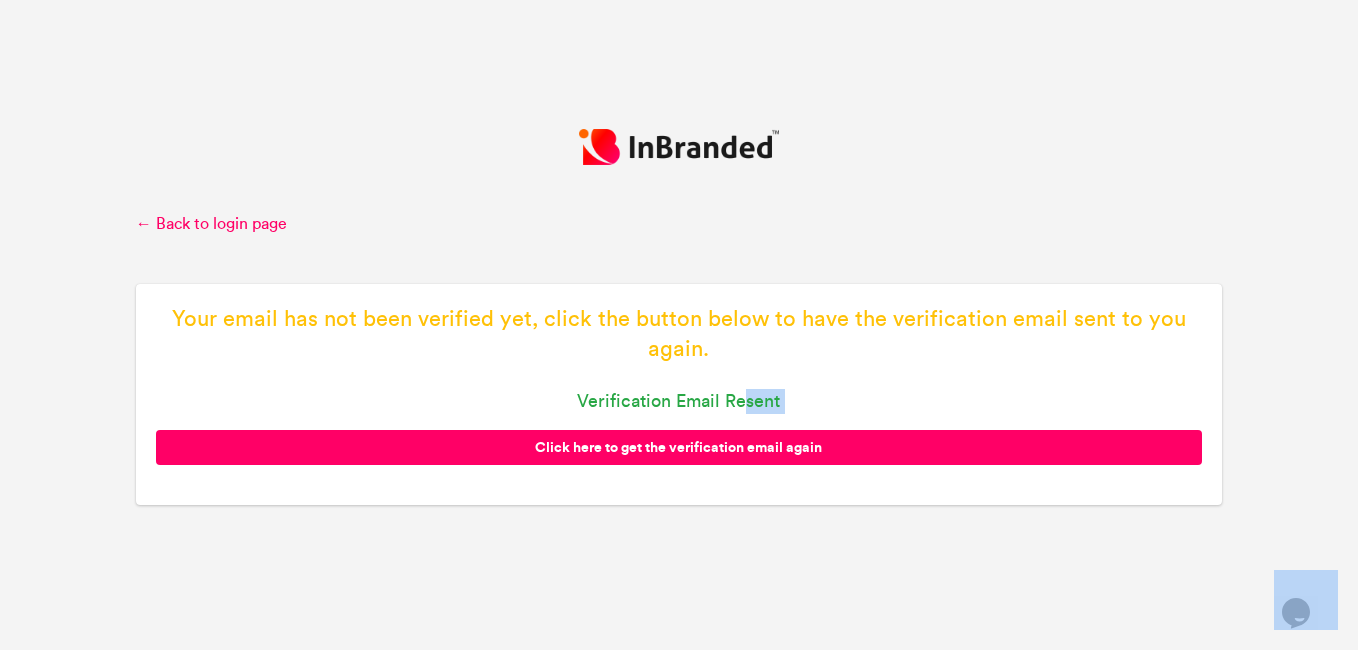 drag, startPoint x: 746, startPoint y: 398, endPoint x: 765, endPoint y: 443, distance: 48.8467 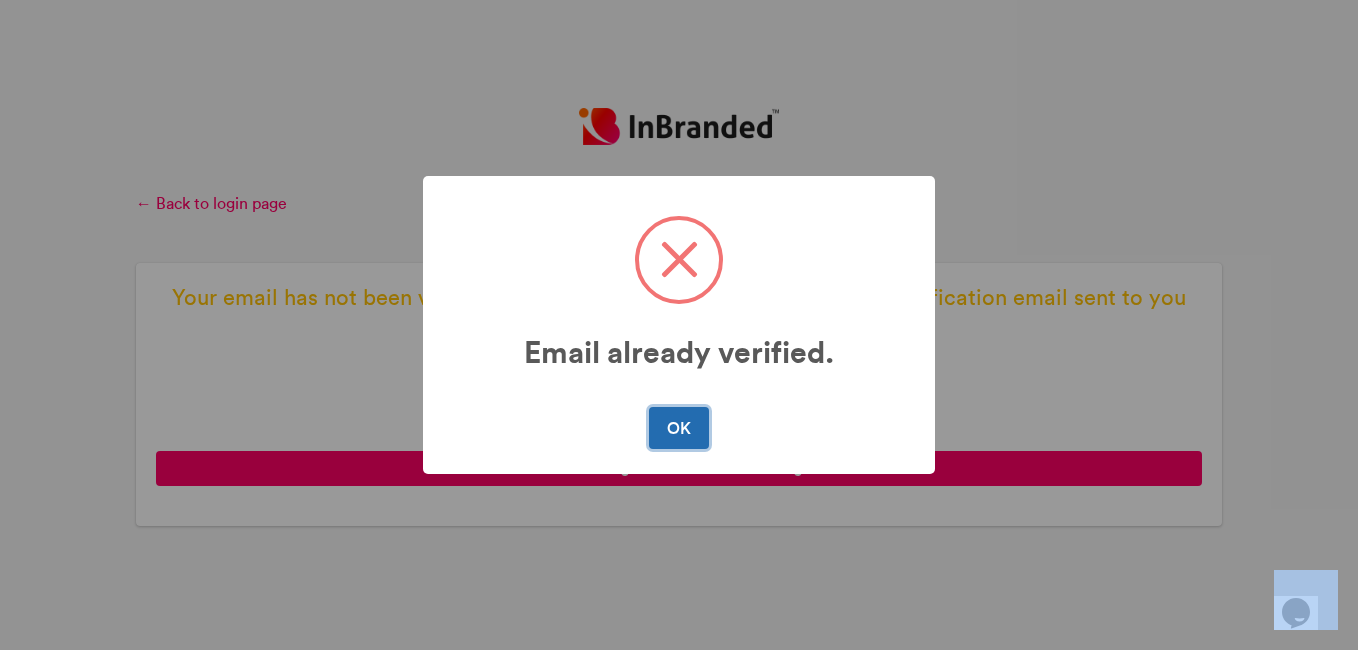 click on "OK" at bounding box center (678, 428) 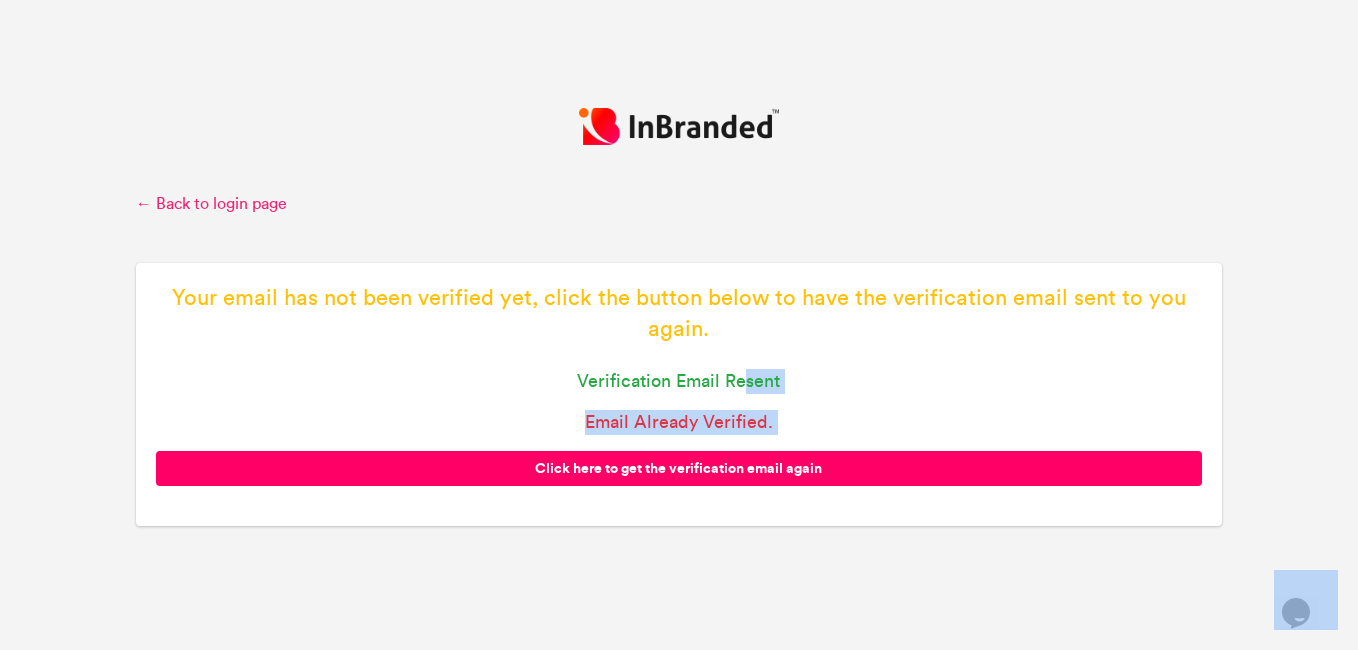 click on "← Back to login page" at bounding box center (679, 204) 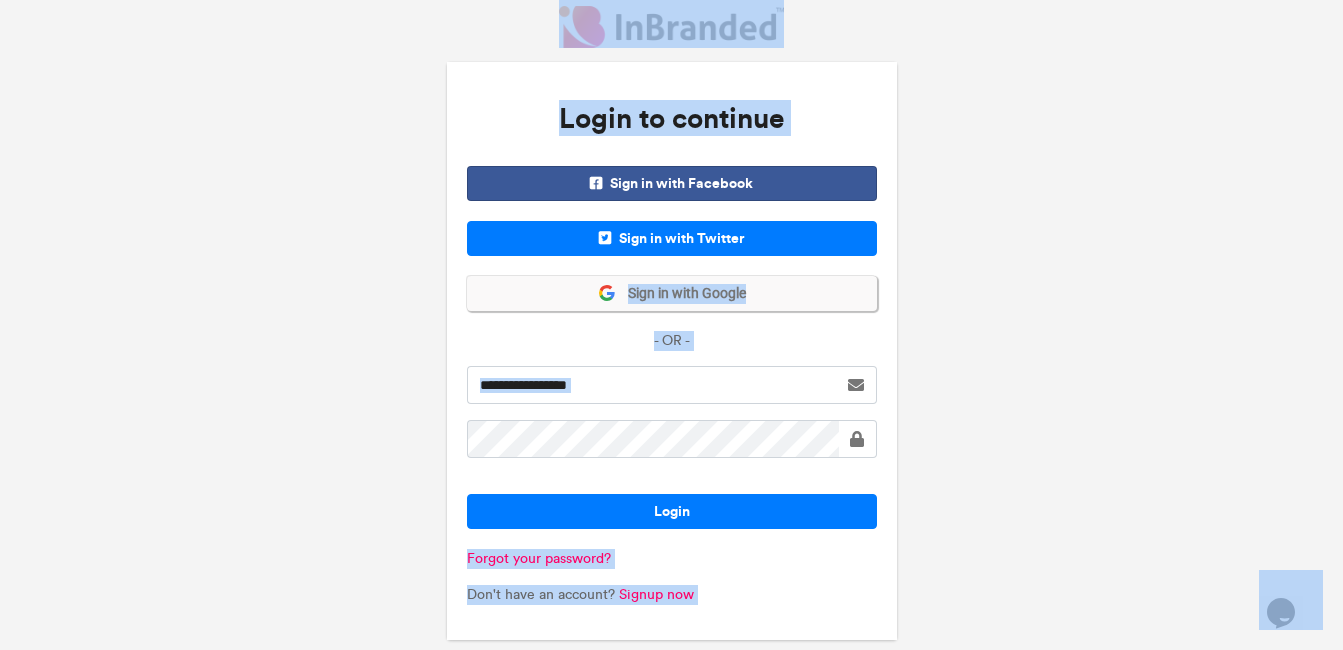 click on "Sign in with Google" at bounding box center (672, 293) 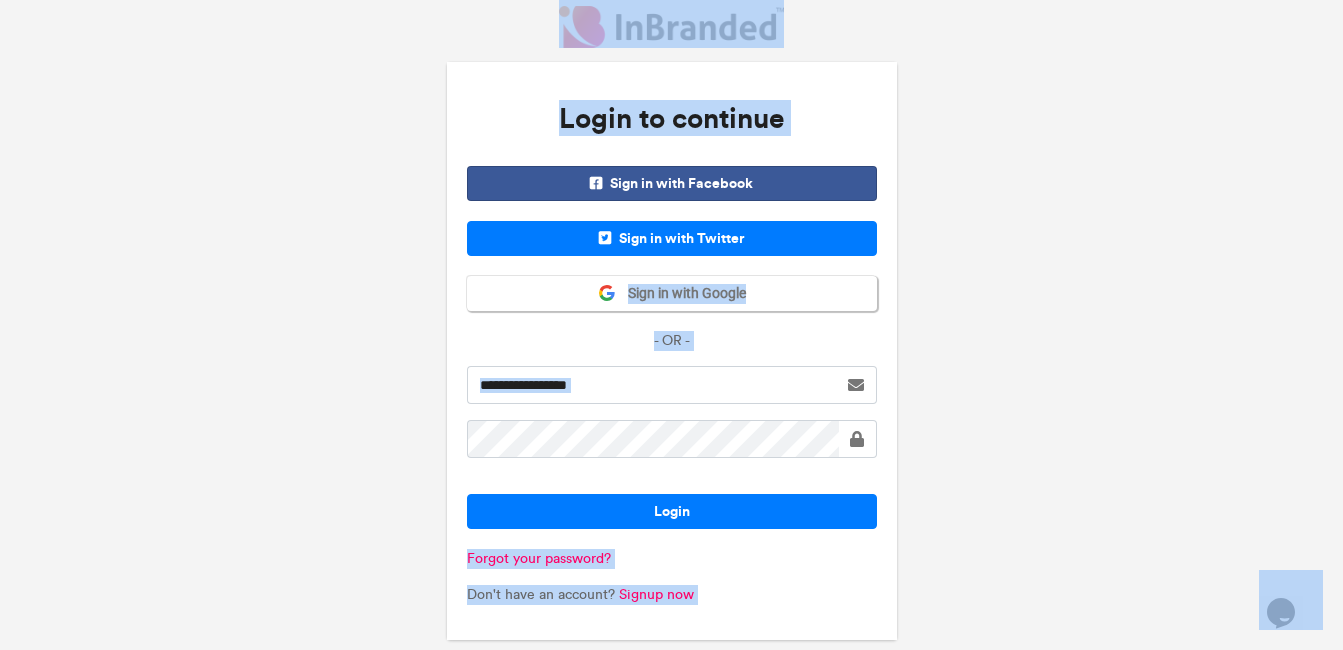 click on "Login to continue  Sign in with Facebook  Sign in with Twitter Sign in with Google - OR - Login Forgot your password? Don't have an account?   Signup now" at bounding box center (671, 328) 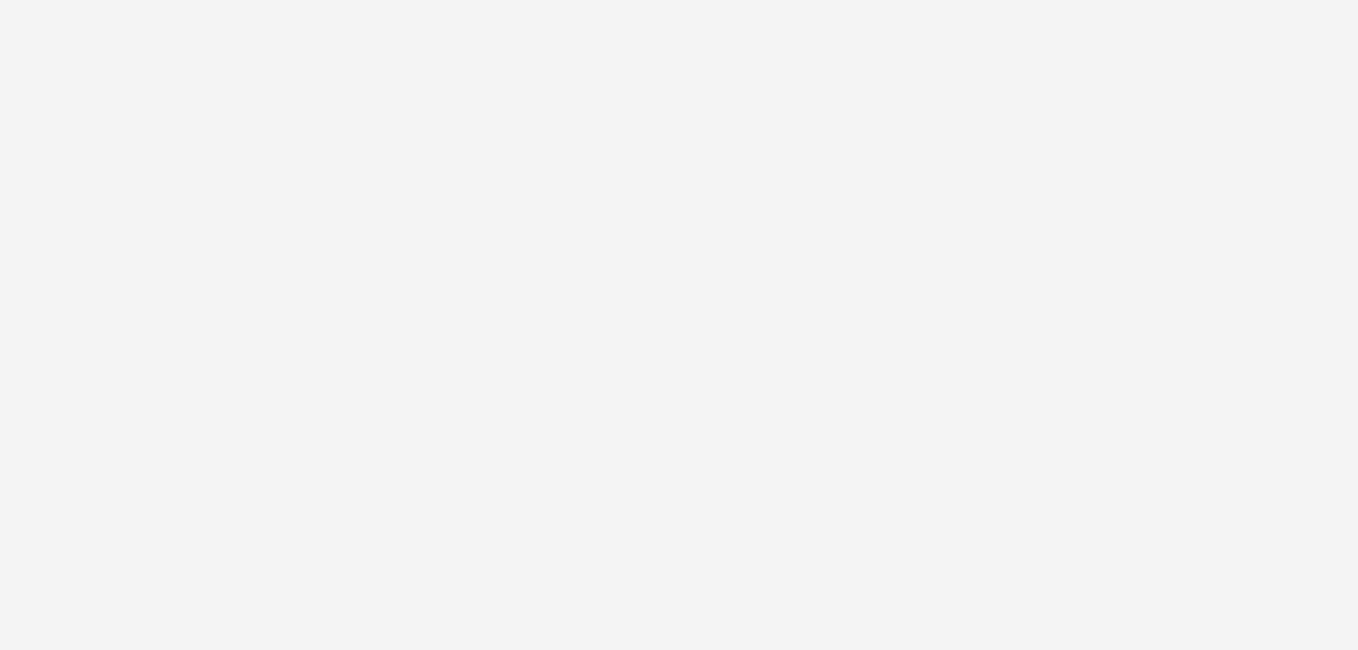 scroll, scrollTop: 0, scrollLeft: 0, axis: both 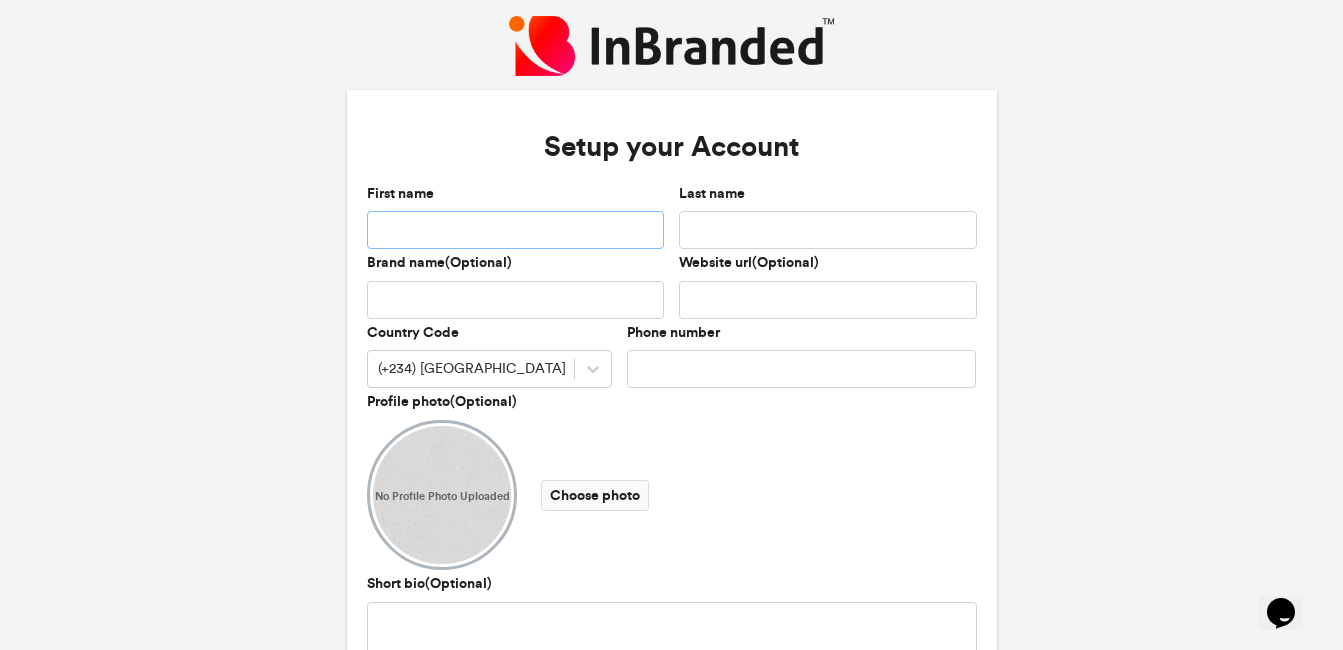 click on "First name" at bounding box center [516, 230] 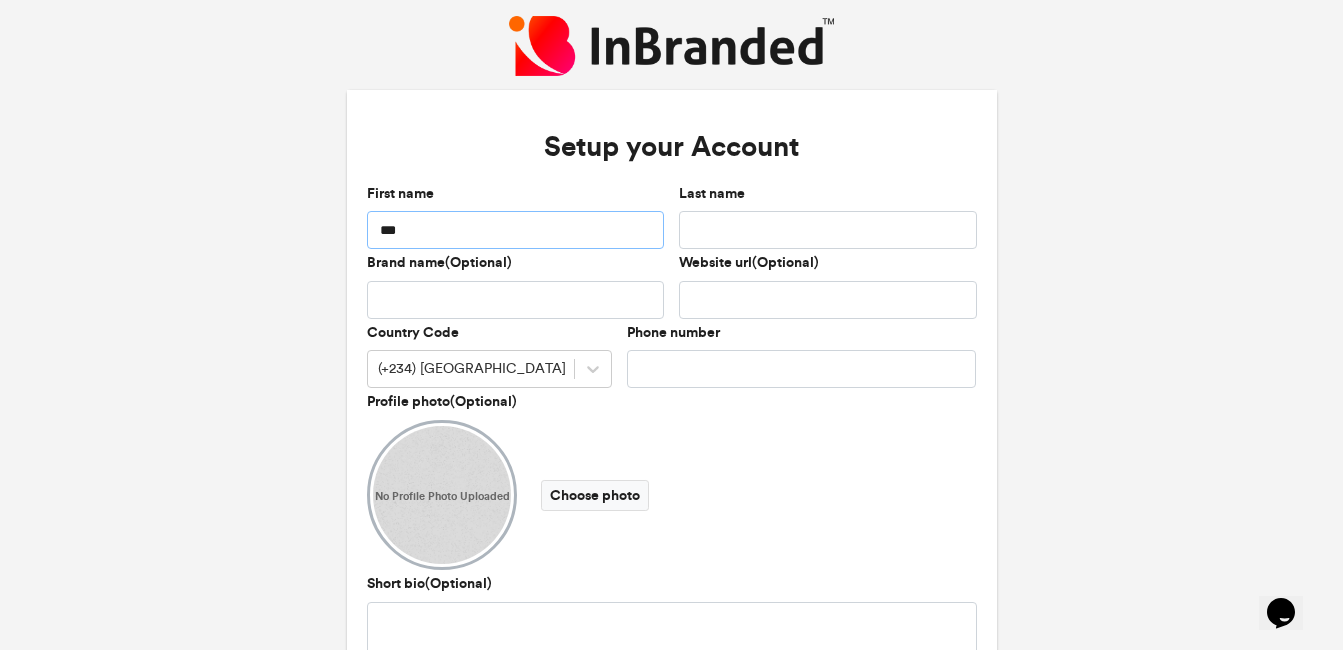 type on "***" 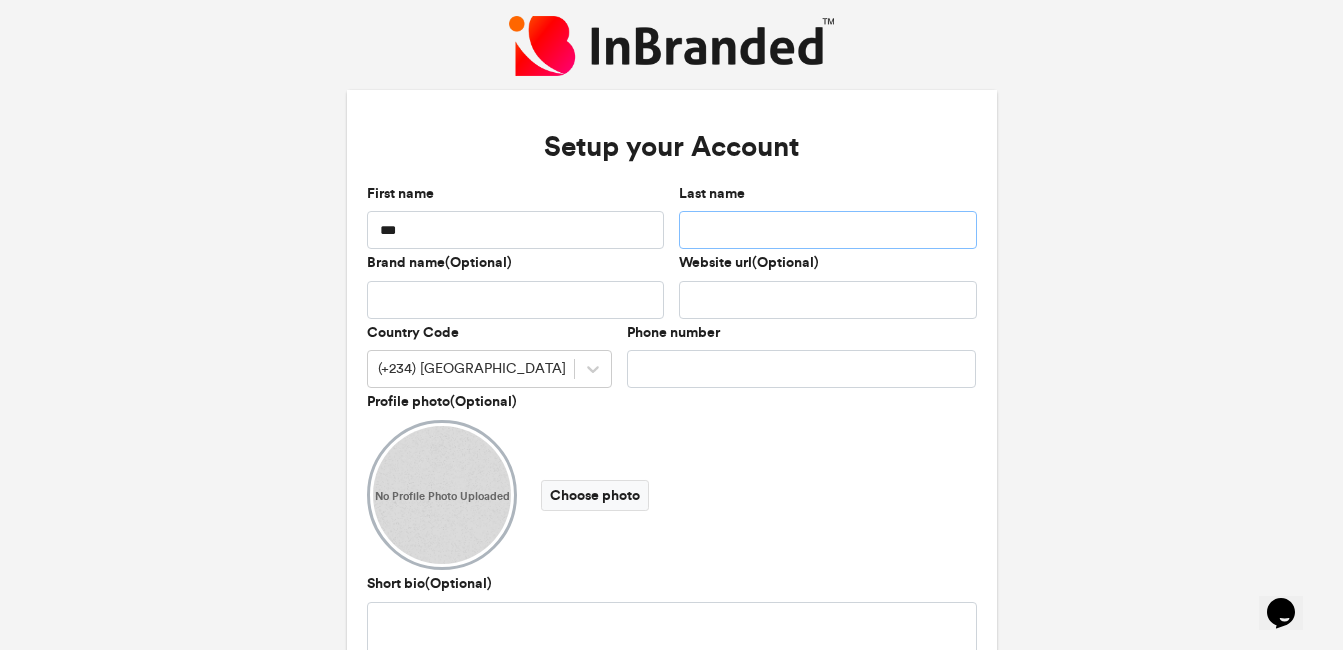 click on "Last name" at bounding box center [828, 230] 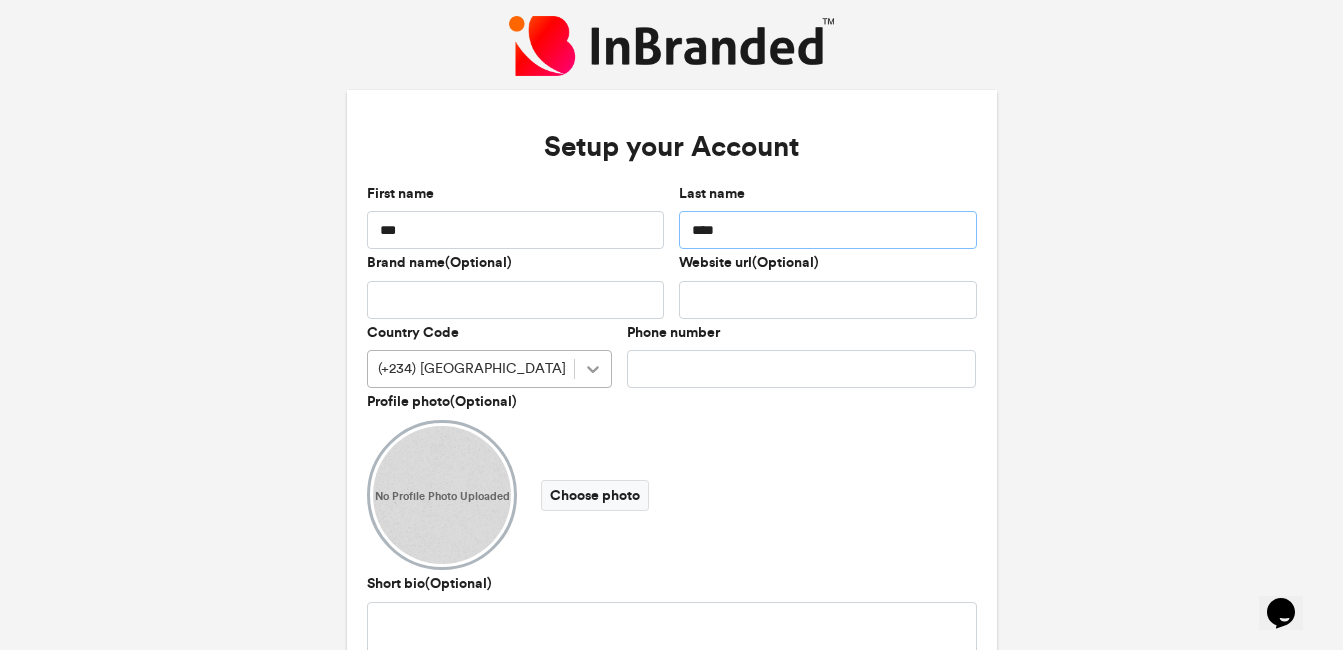 type on "****" 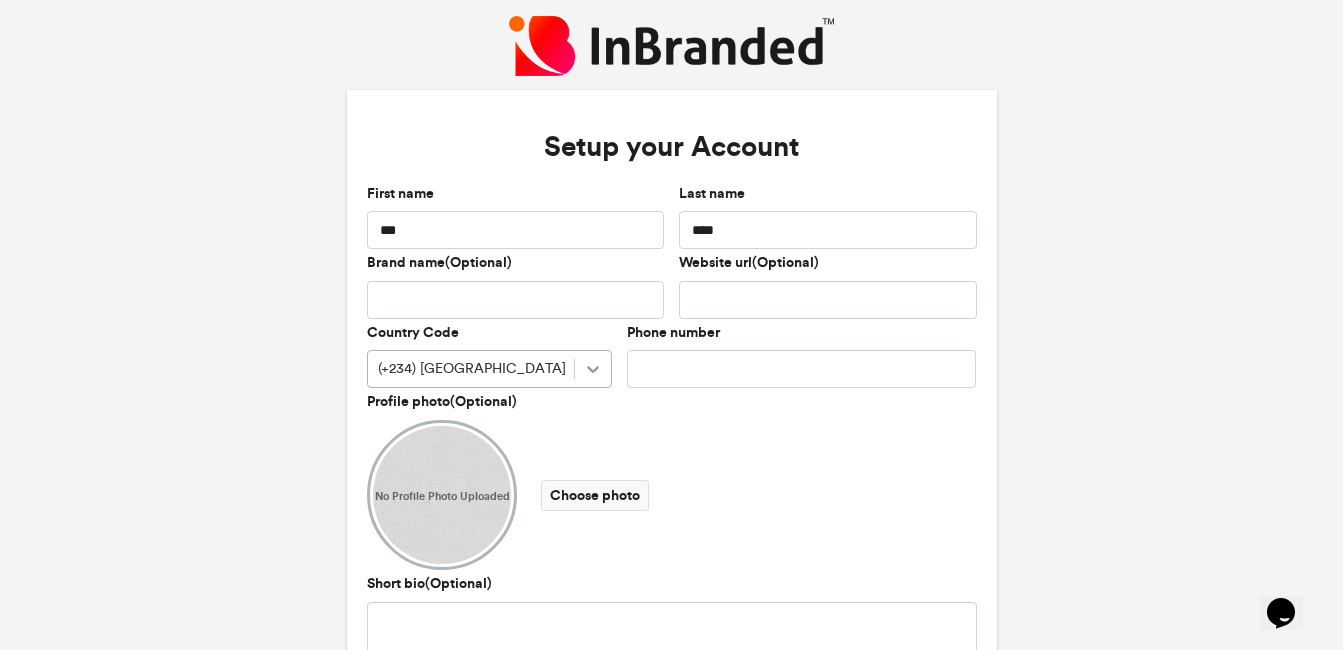 click at bounding box center (593, 369) 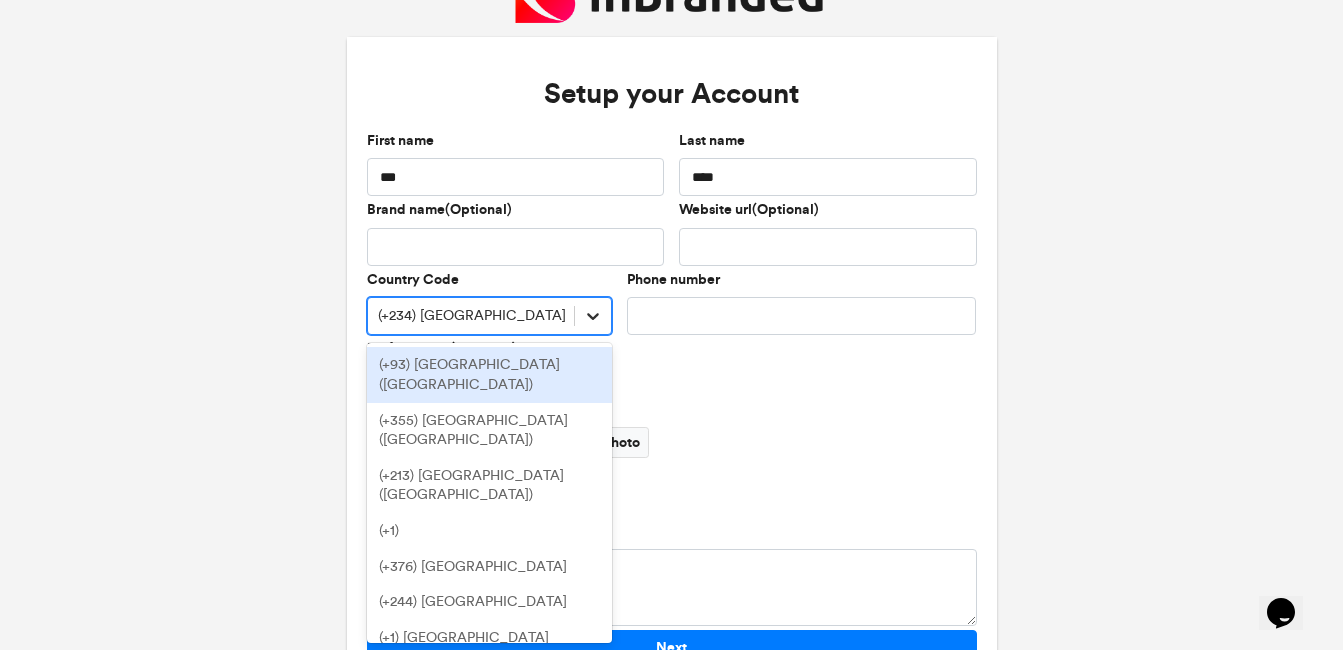 scroll, scrollTop: 54, scrollLeft: 0, axis: vertical 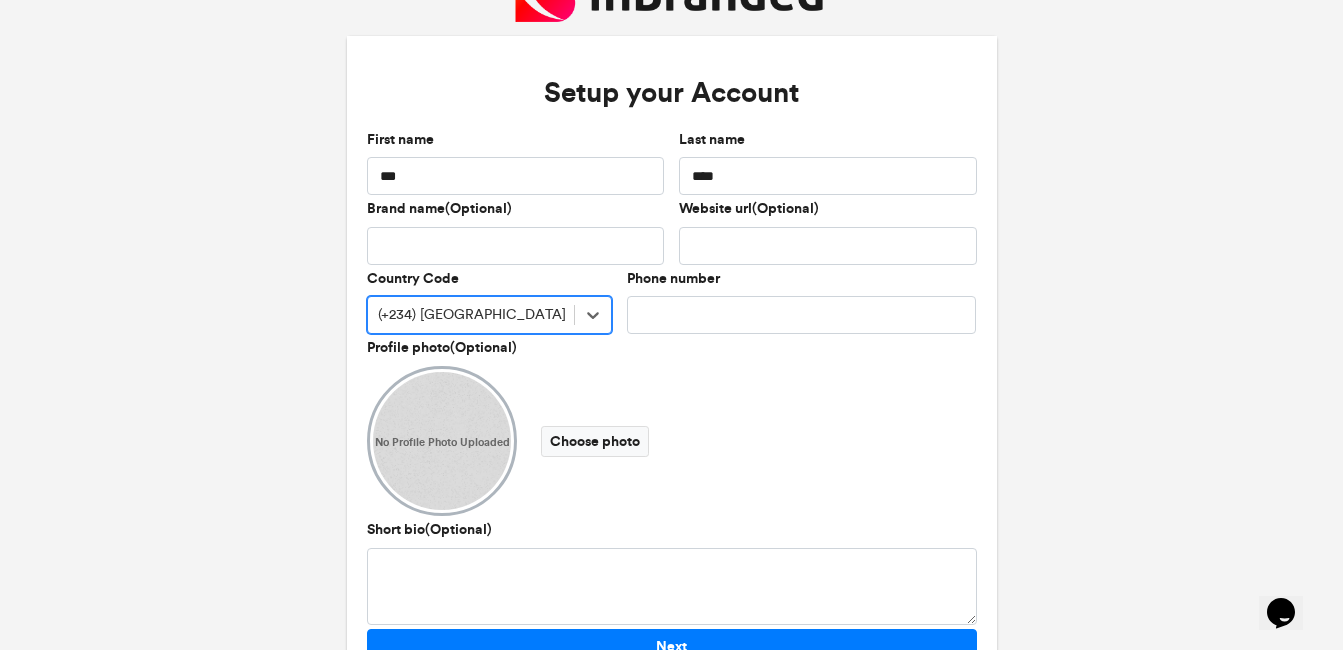 click on "(+234) [GEOGRAPHIC_DATA]" at bounding box center (471, 315) 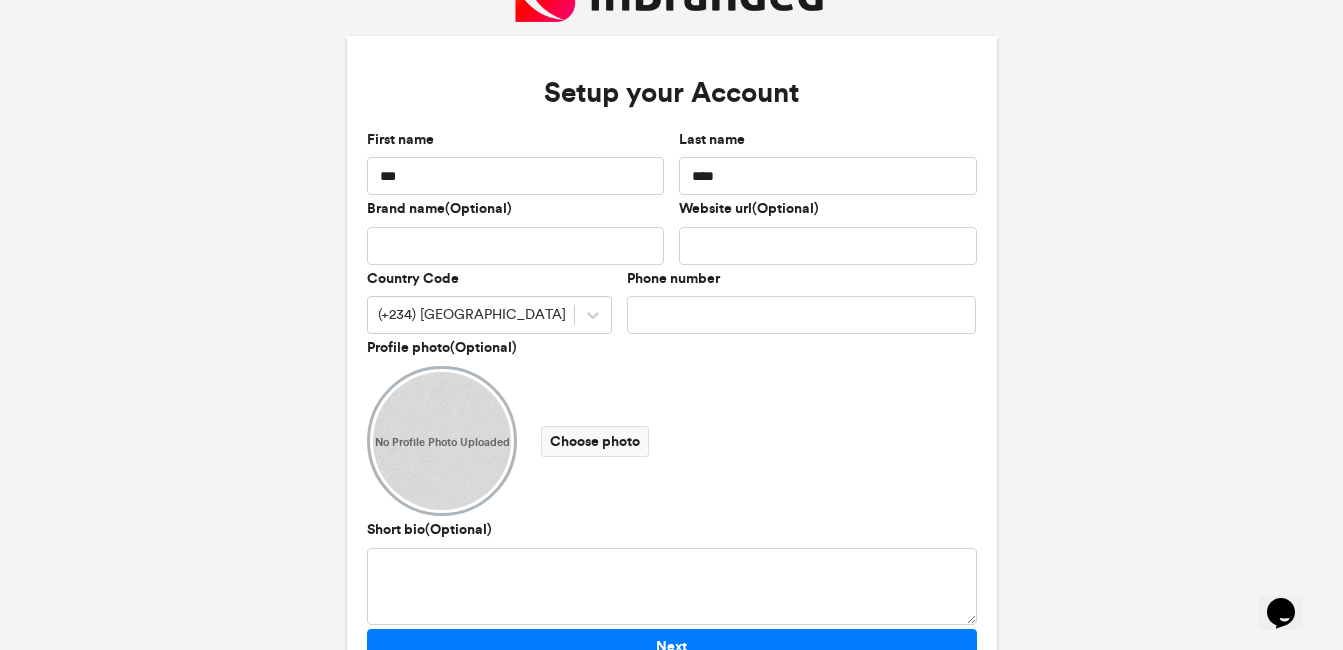 click on "No Profile Photo Uploaded Choose photo" at bounding box center [672, 441] 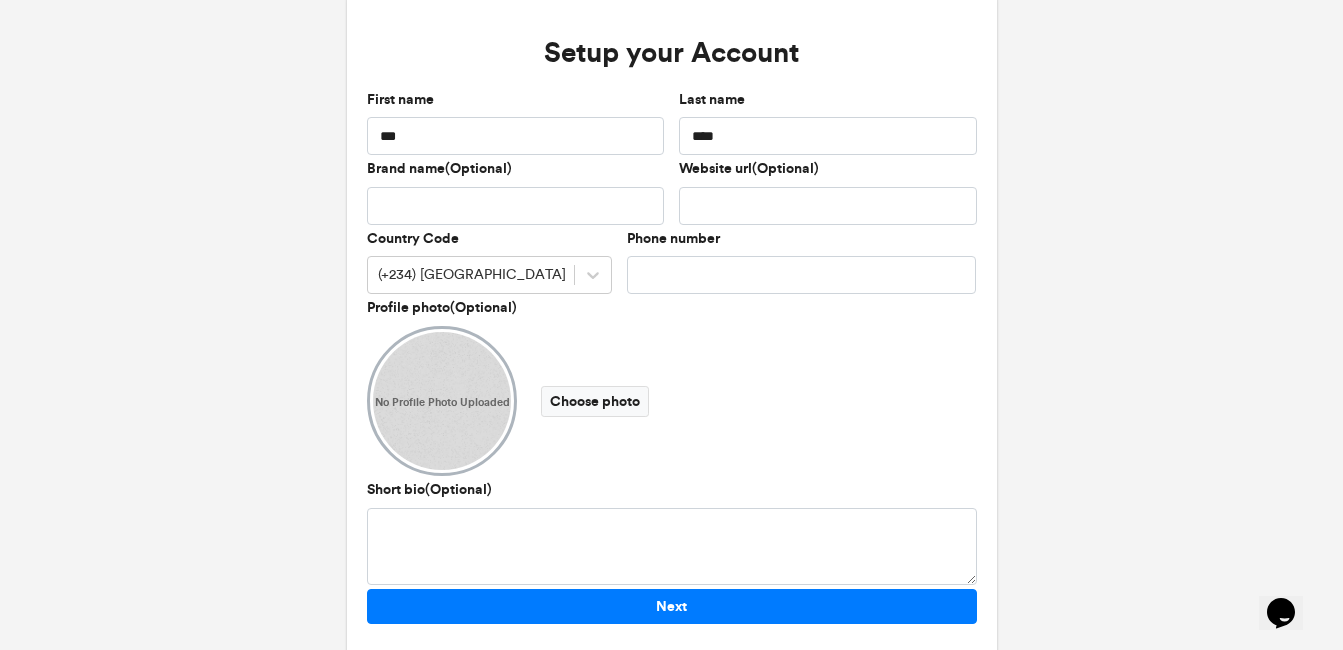 scroll, scrollTop: 140, scrollLeft: 0, axis: vertical 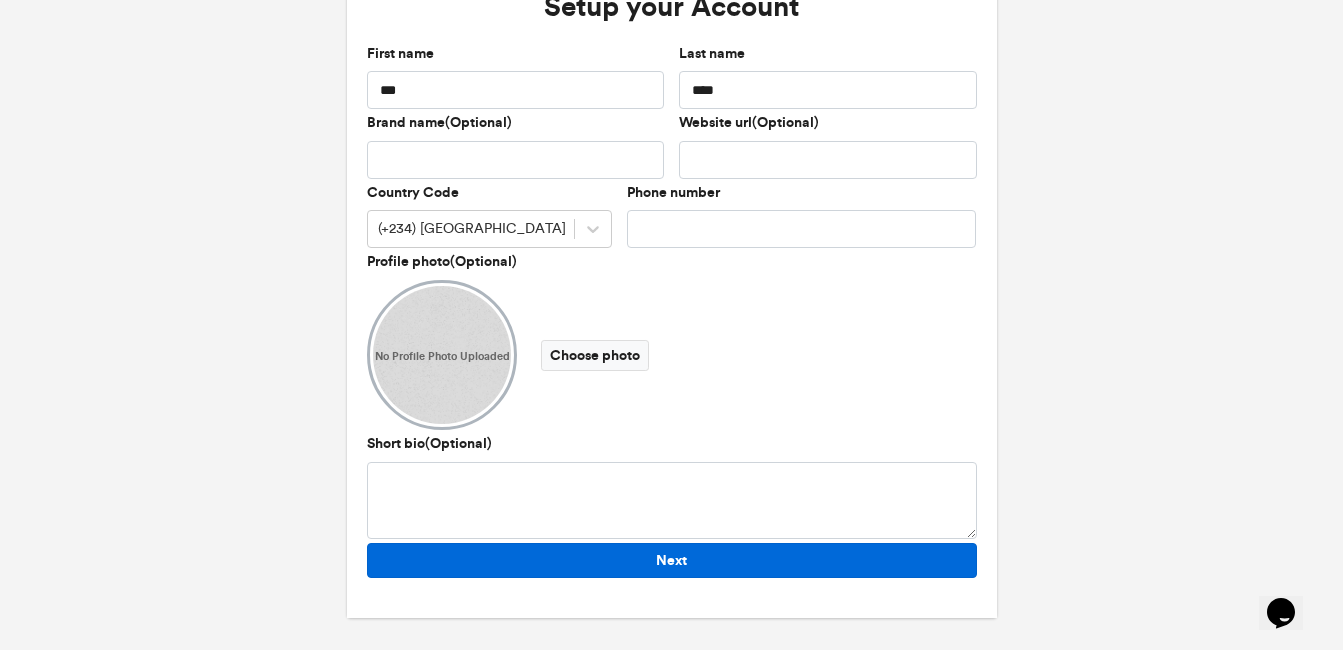 click on "Next" at bounding box center (672, 560) 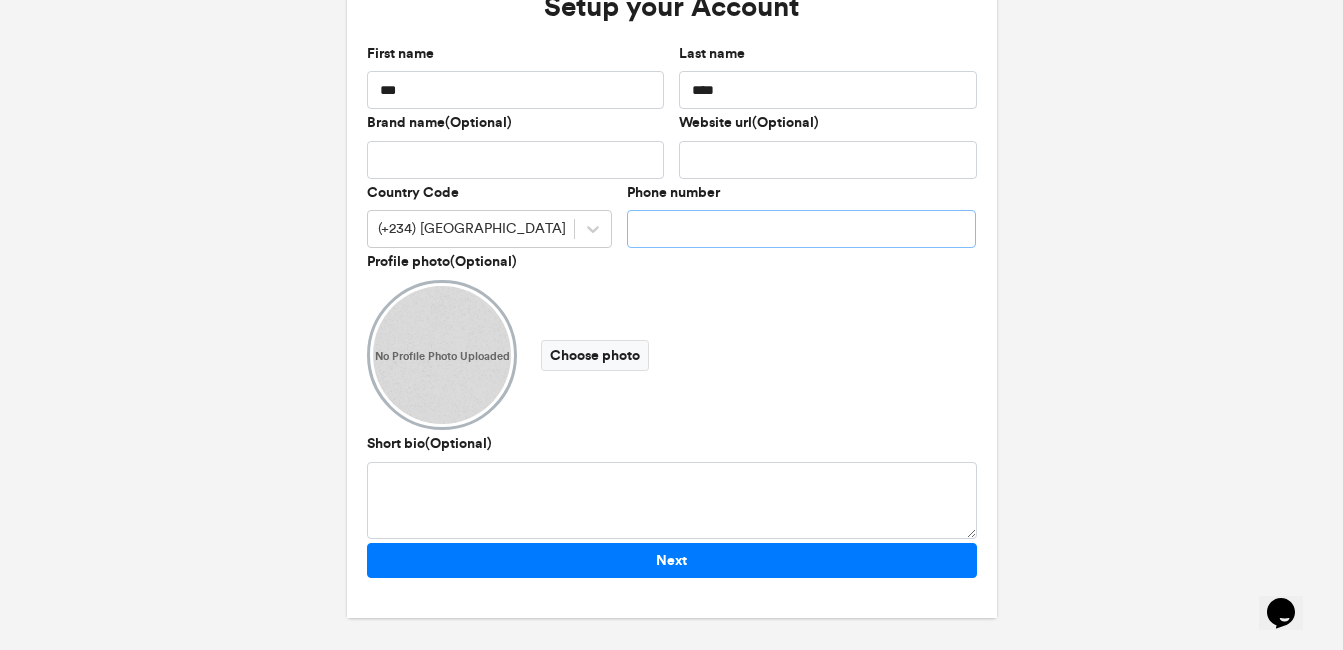 click on "Phone number" at bounding box center [802, 229] 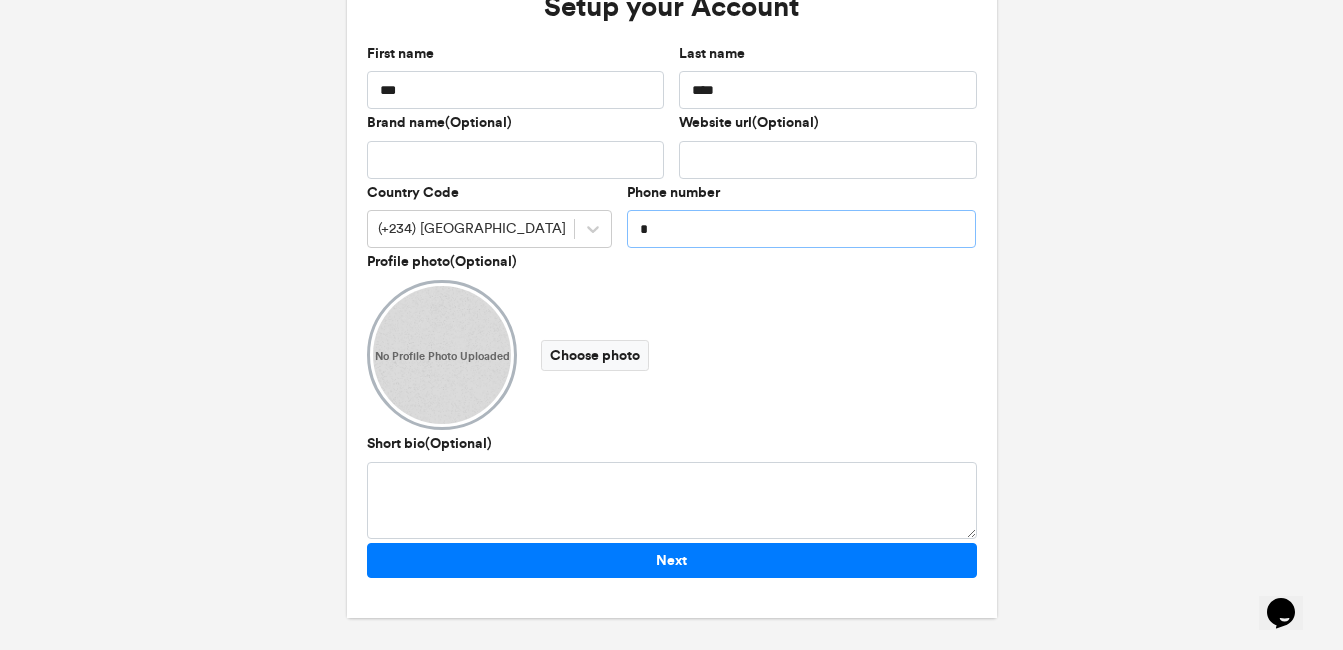 type on "**********" 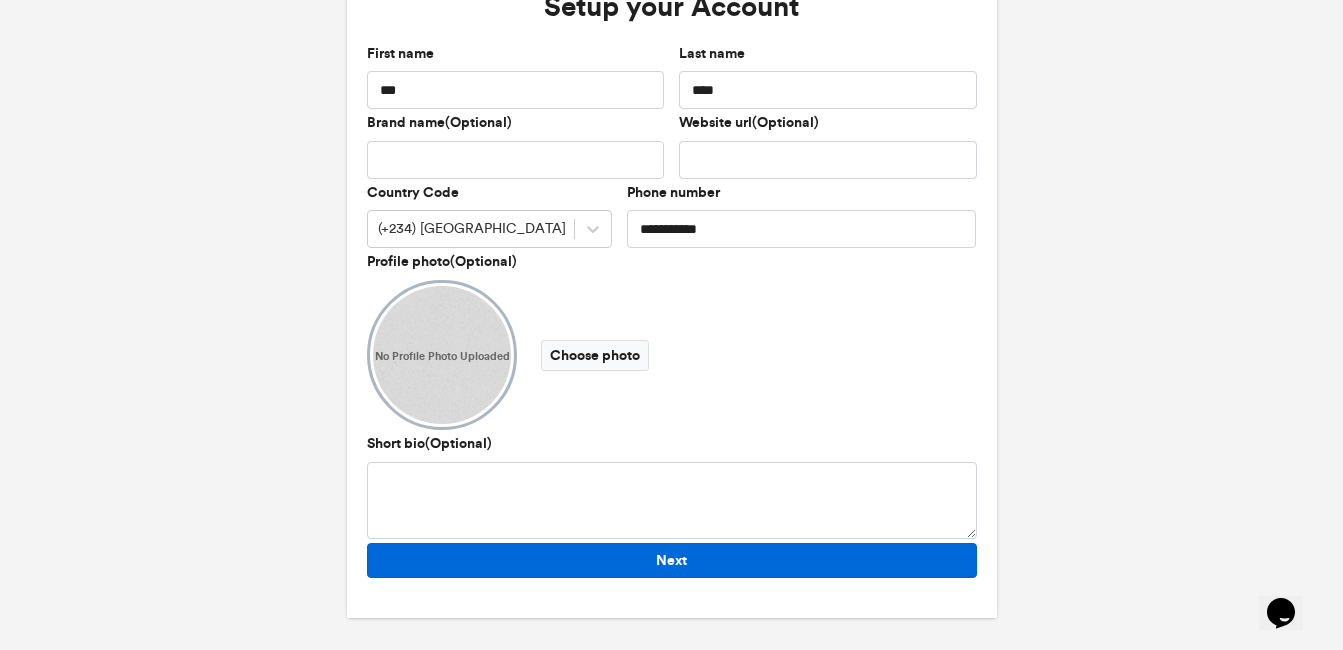 click on "Next" at bounding box center (672, 560) 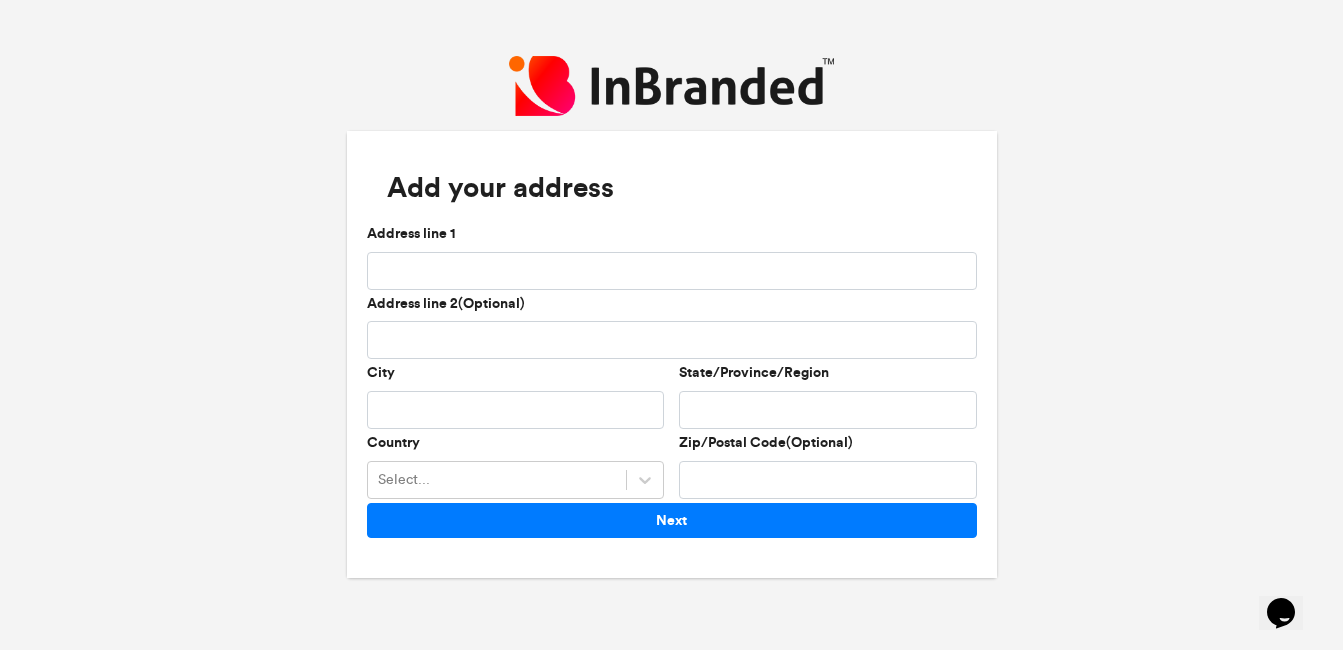 scroll, scrollTop: 0, scrollLeft: 0, axis: both 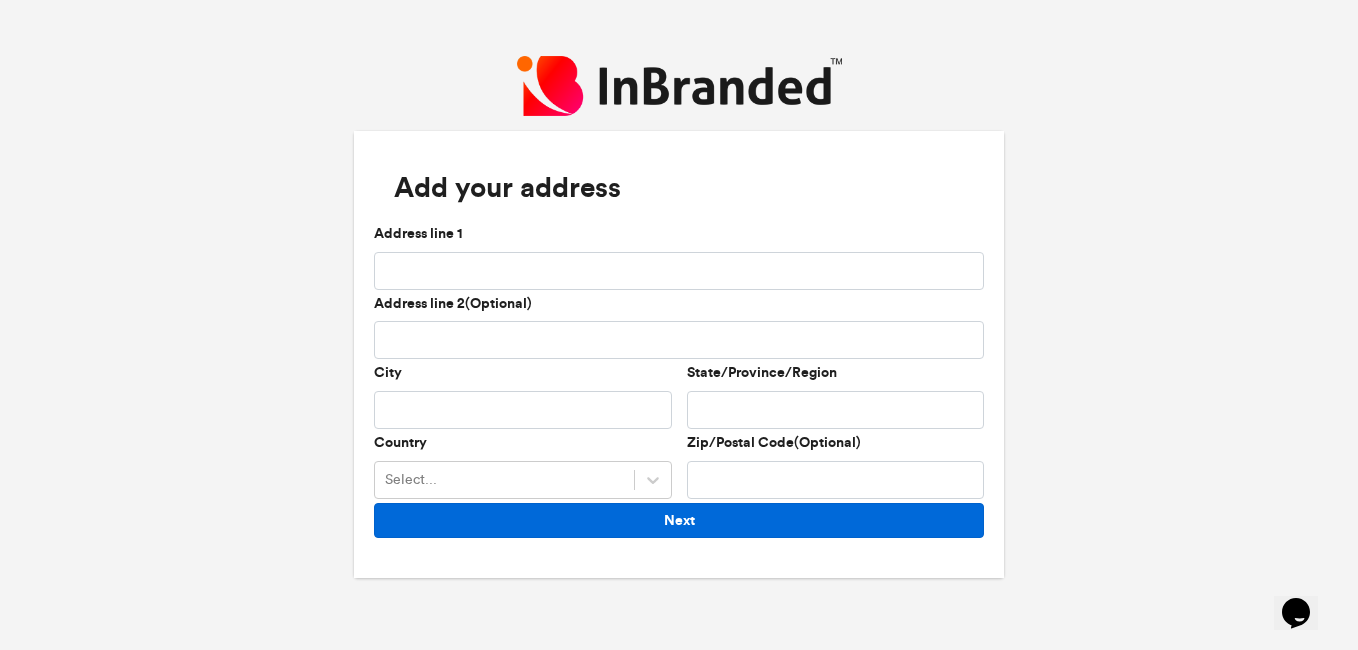 click on "Next" at bounding box center [679, 520] 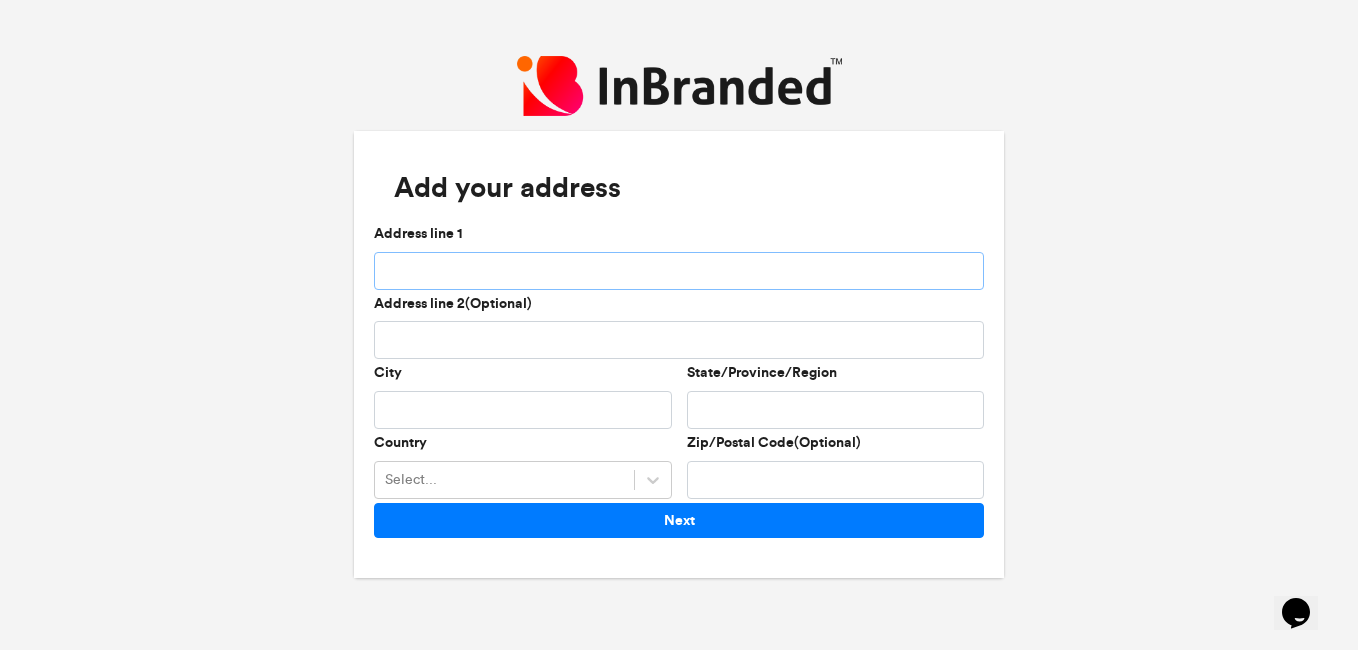 click on "Address line 1" at bounding box center (679, 271) 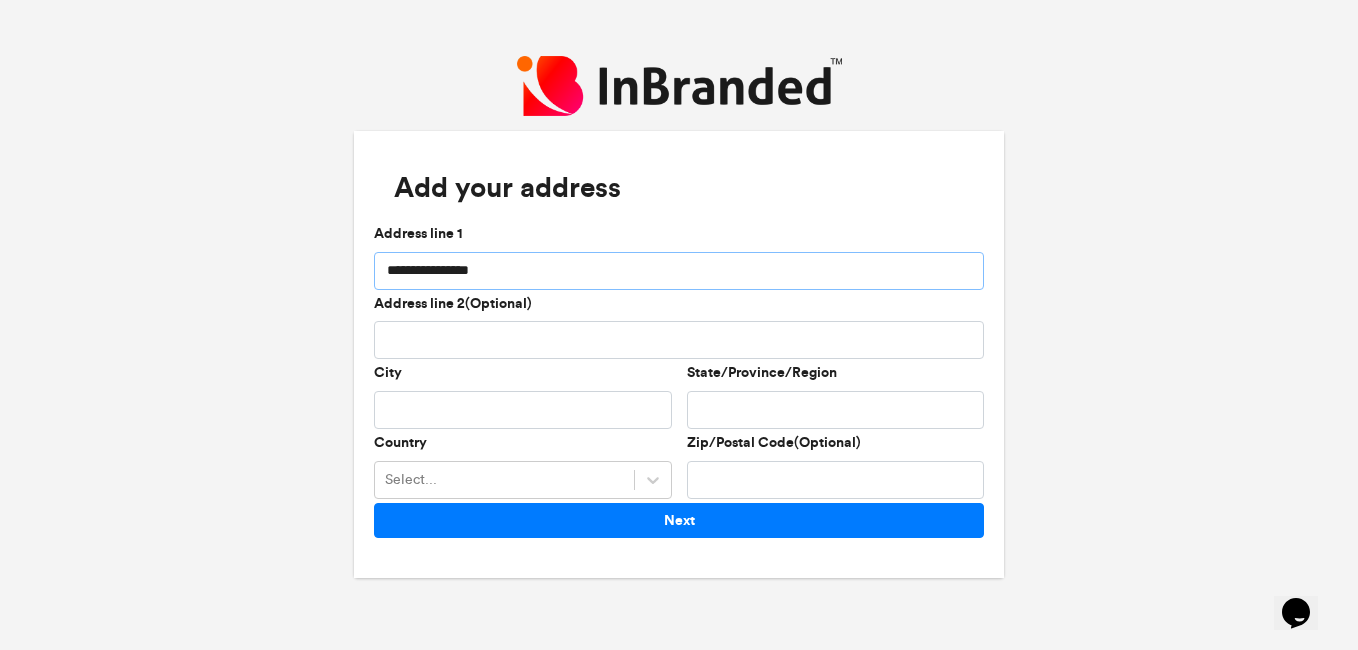 click on "**********" at bounding box center [679, 271] 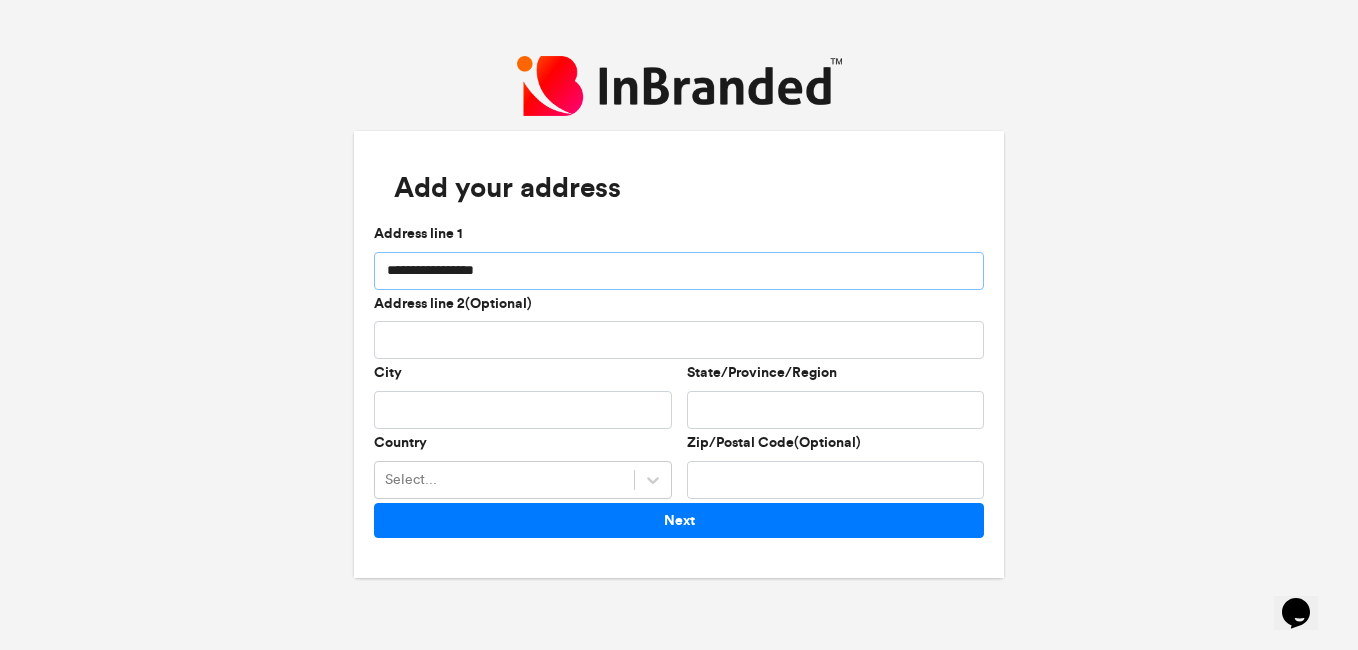 click on "**********" at bounding box center [679, 271] 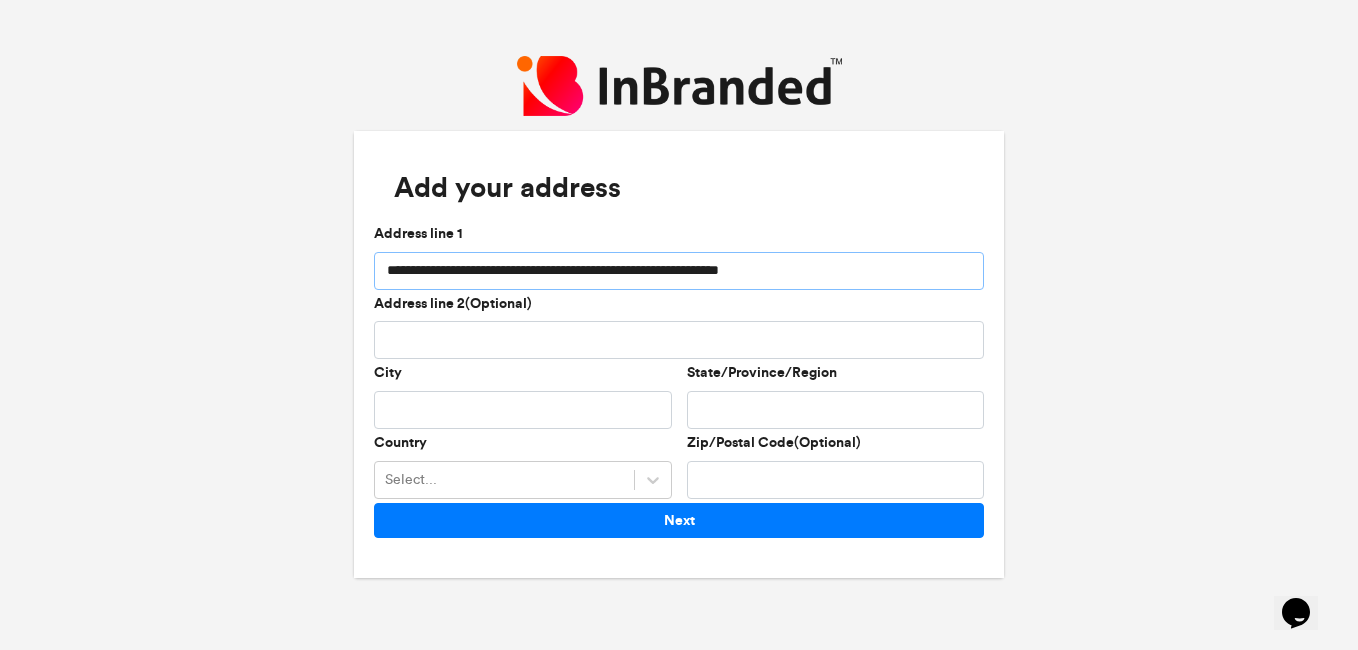 type on "**********" 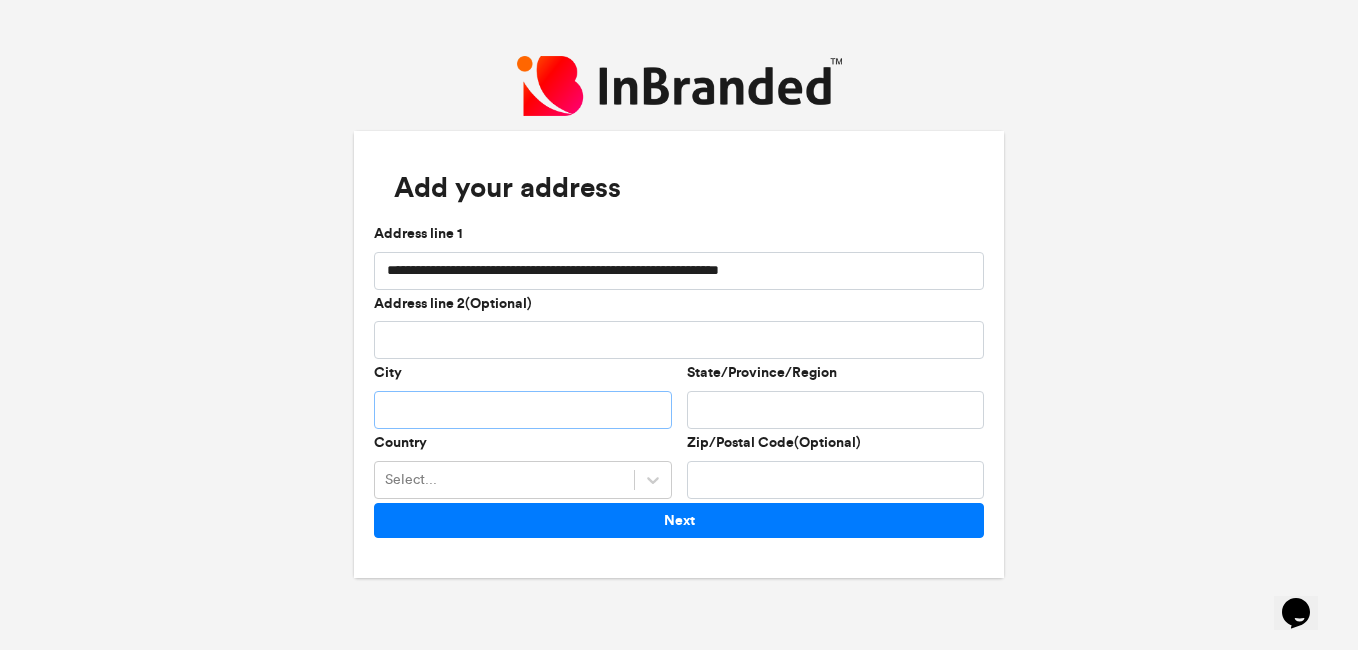 click on "City" at bounding box center [523, 410] 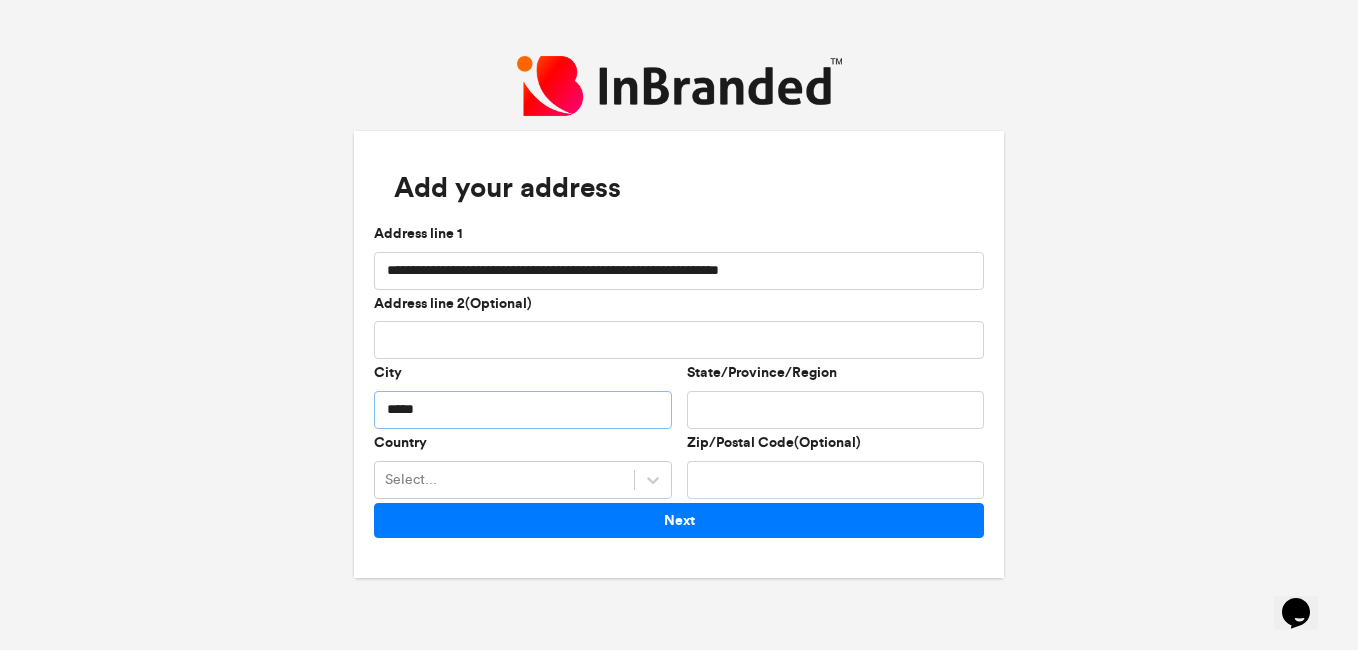 drag, startPoint x: 573, startPoint y: 415, endPoint x: 385, endPoint y: 425, distance: 188.26576 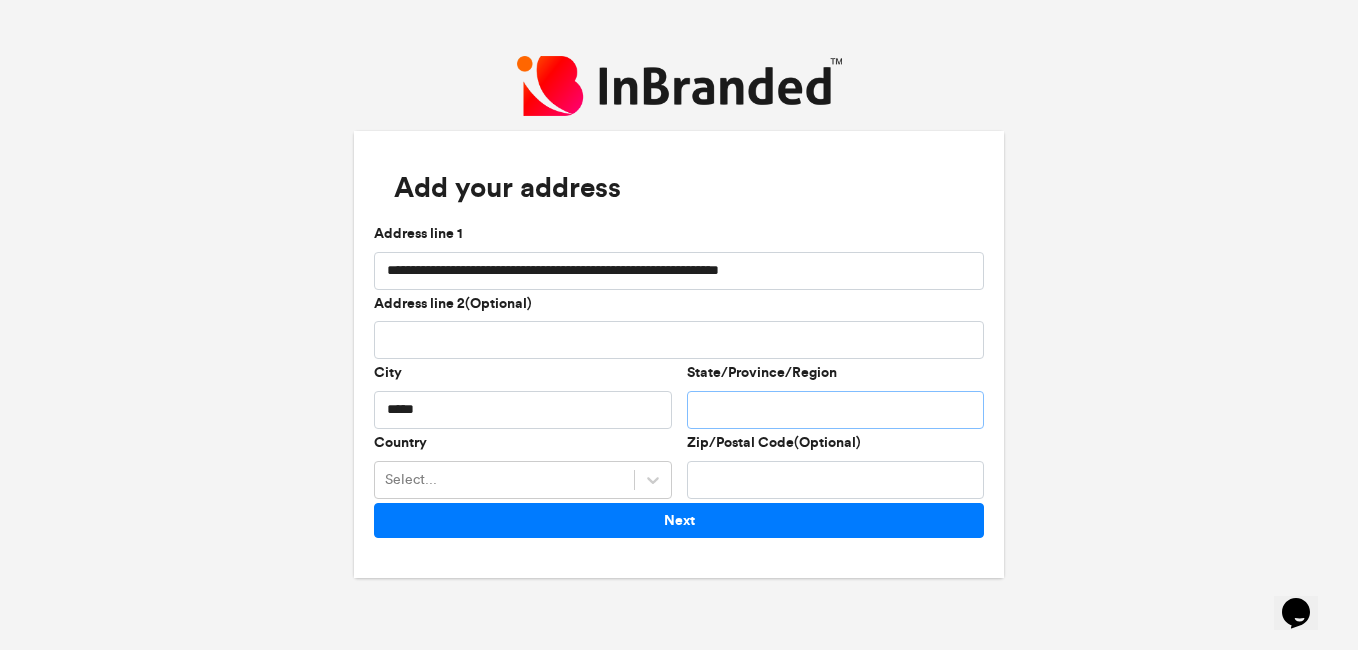 click on "State/Province/Region" at bounding box center [836, 410] 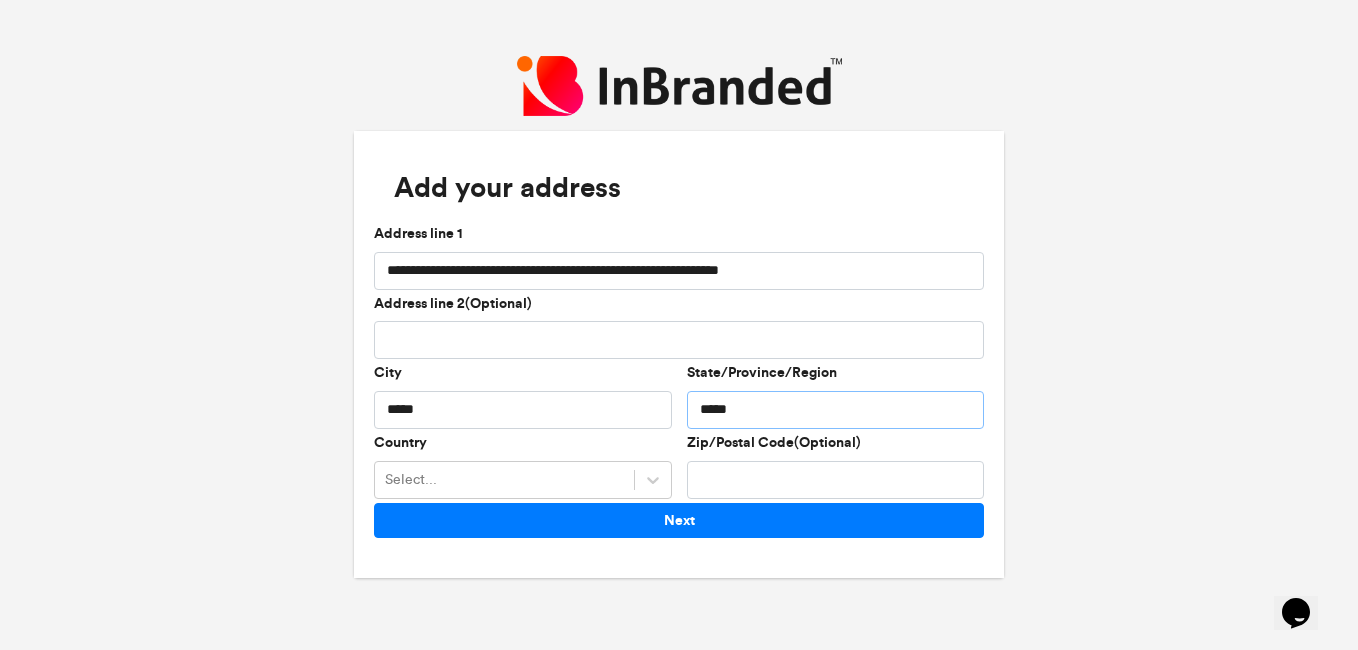 type on "*****" 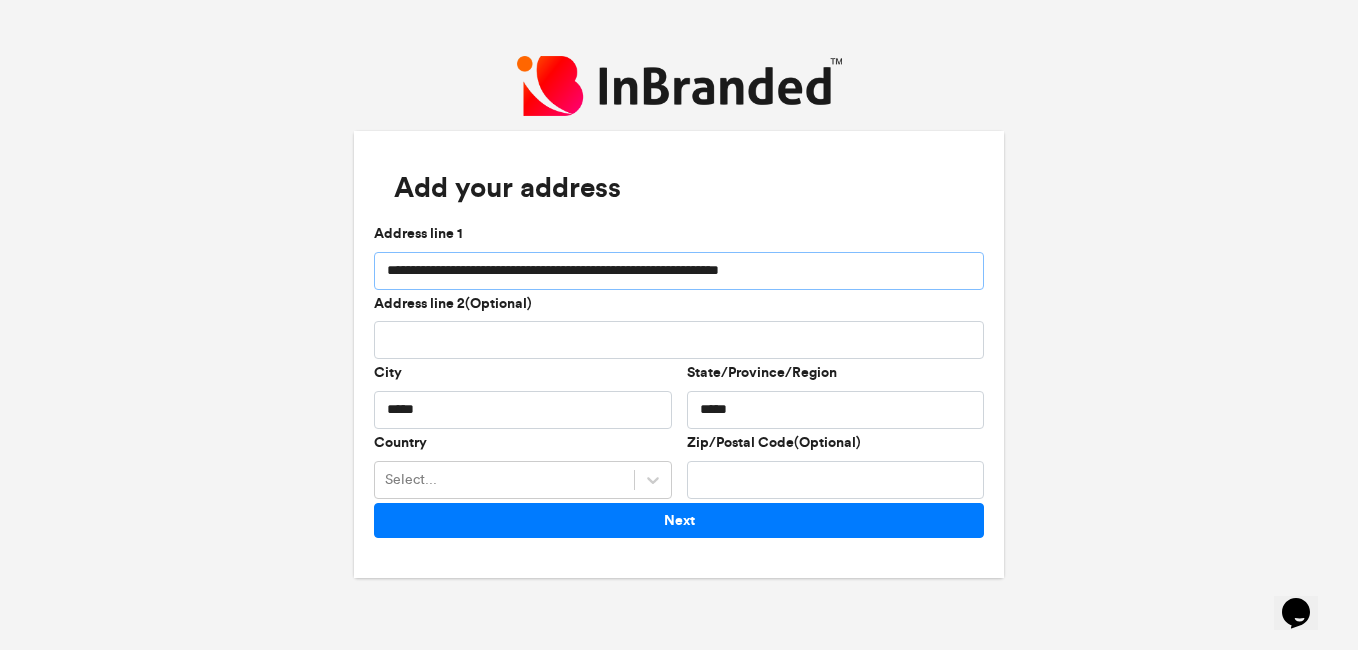 click on "**********" at bounding box center [679, 271] 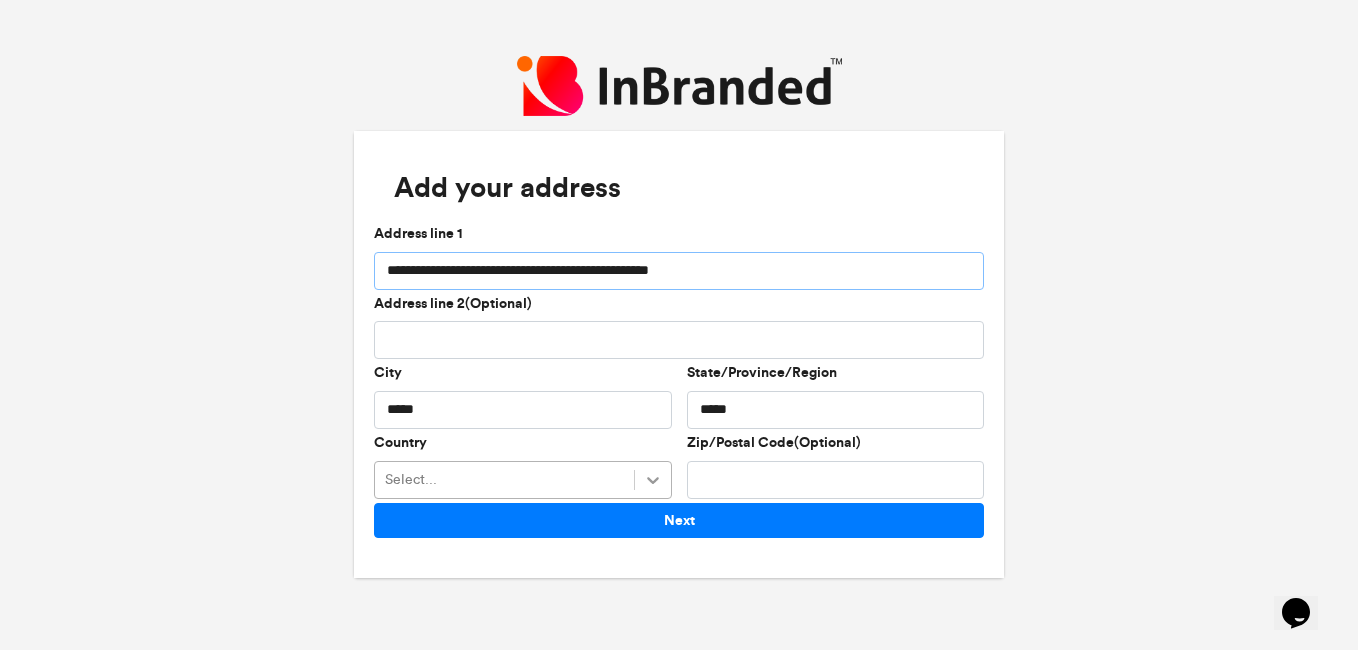 type on "**********" 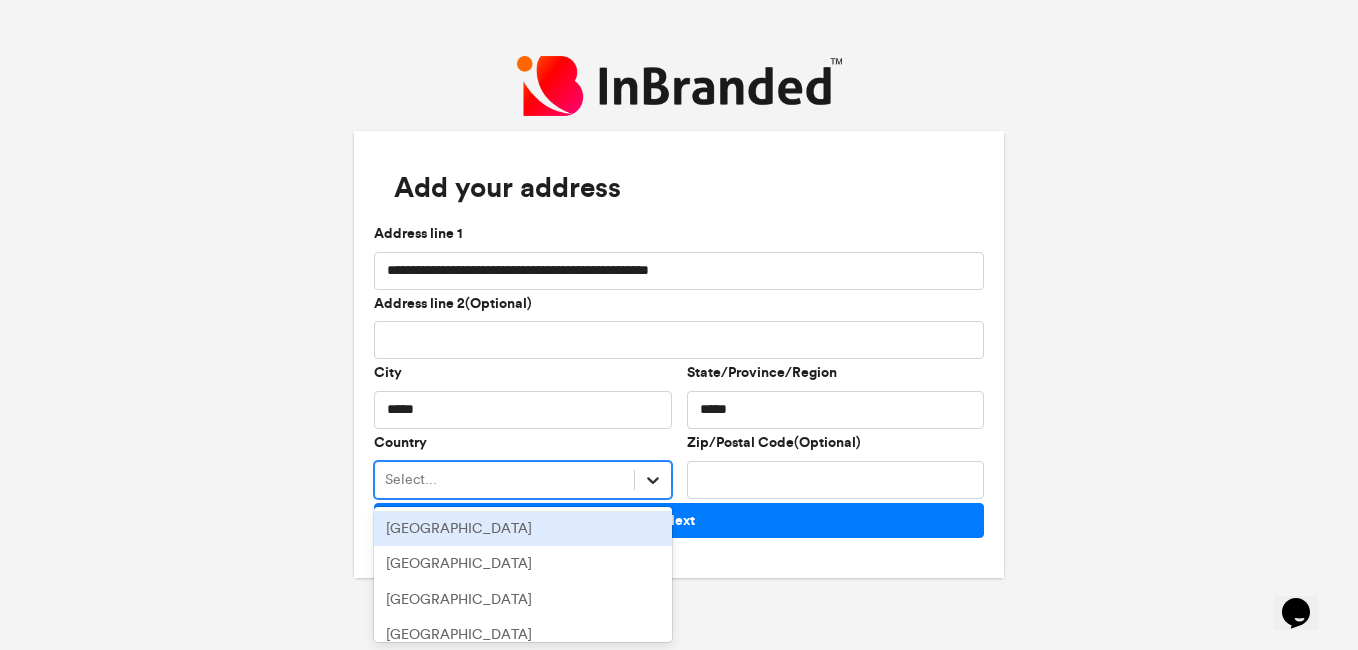 click 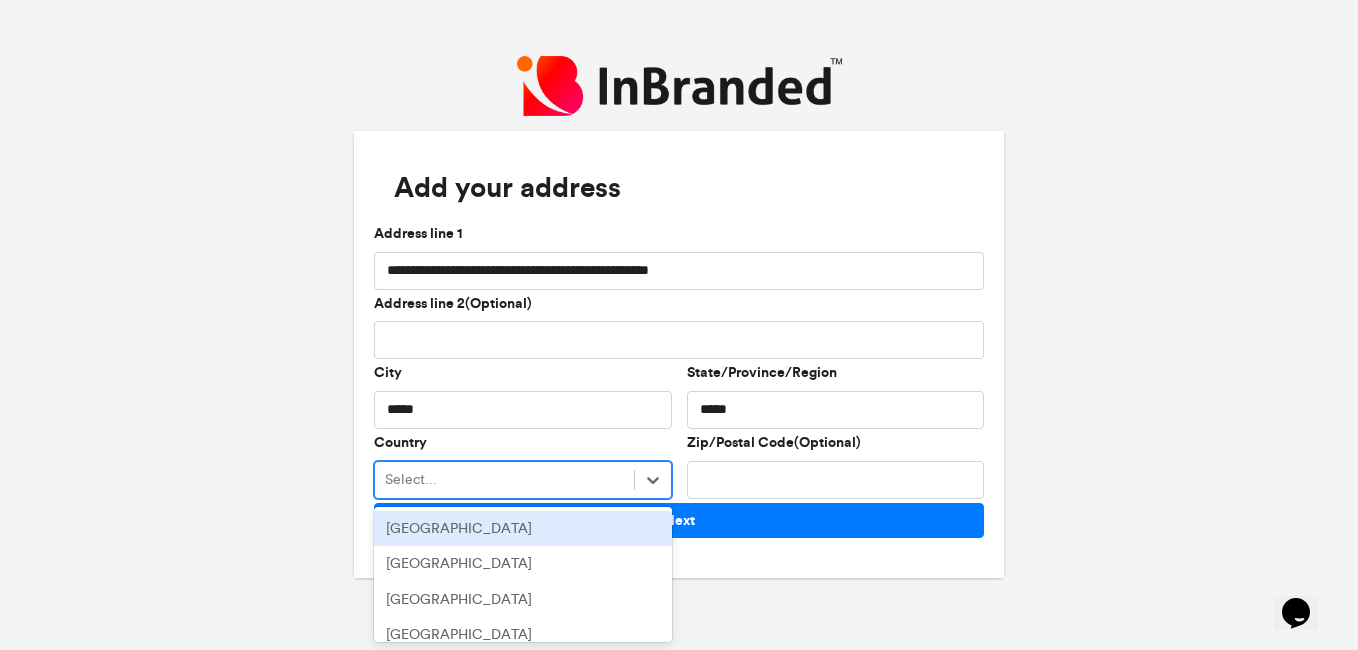 type on "*" 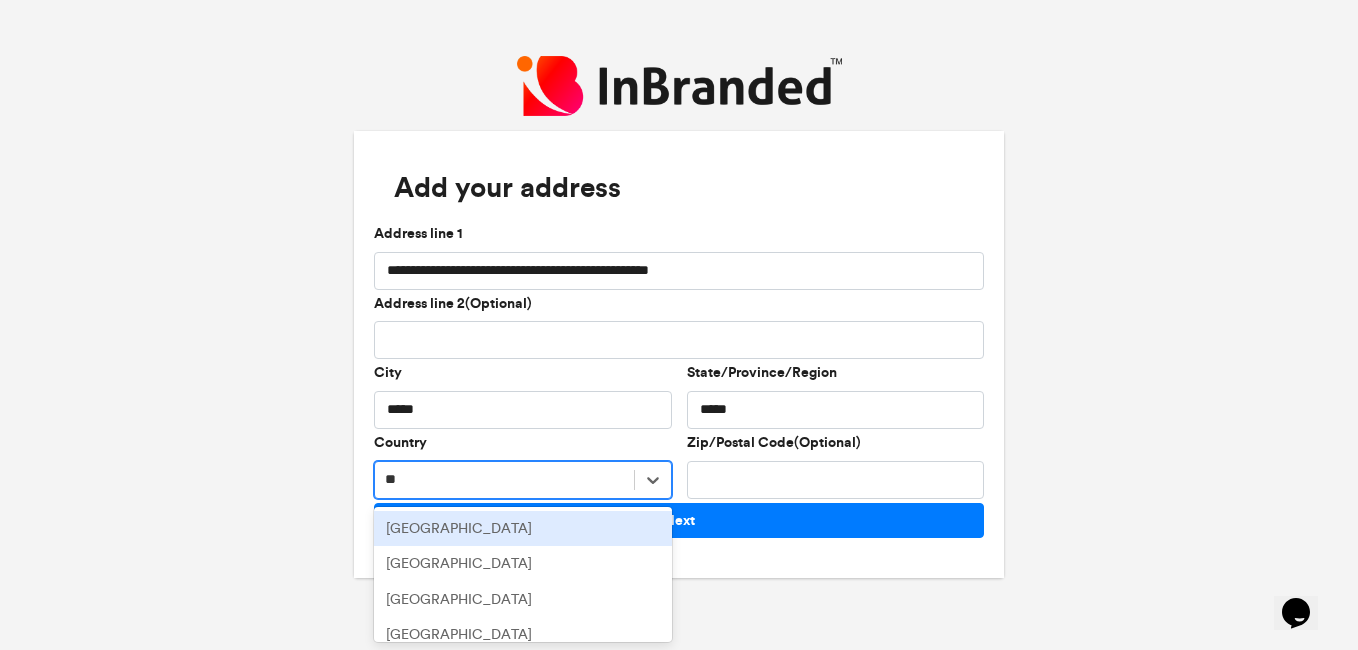 type on "***" 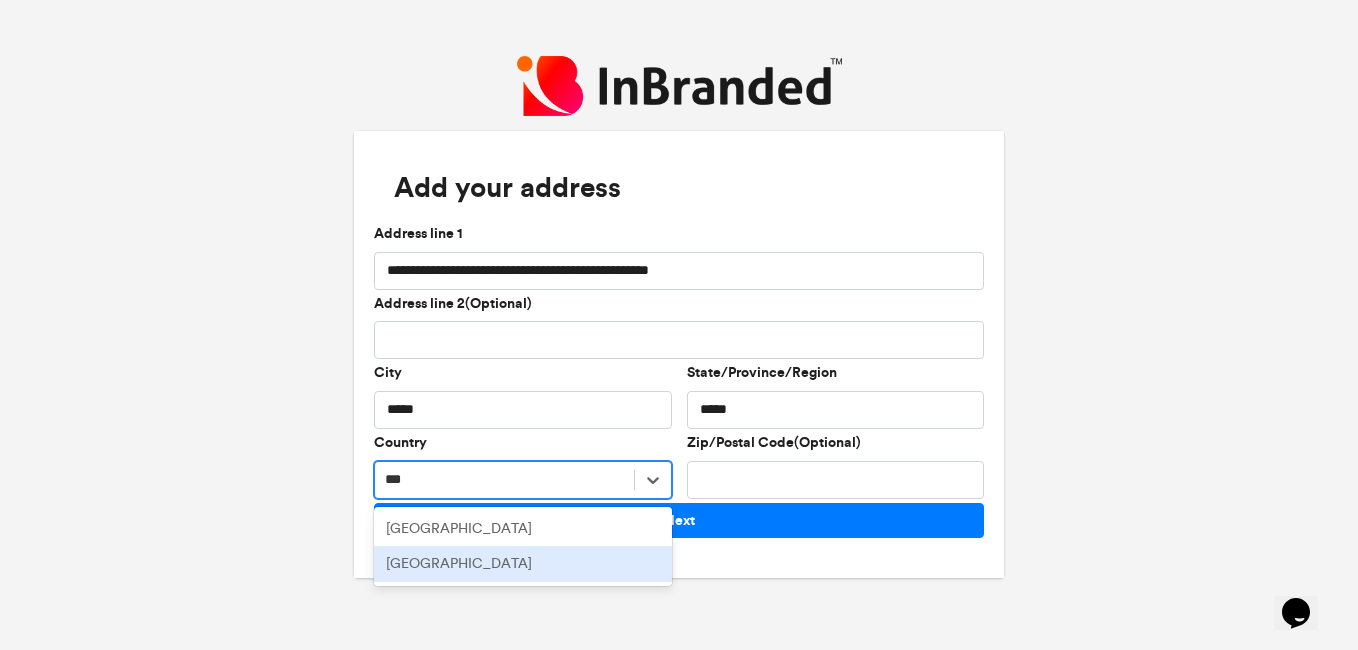 click on "Niger [GEOGRAPHIC_DATA]" at bounding box center (523, 546) 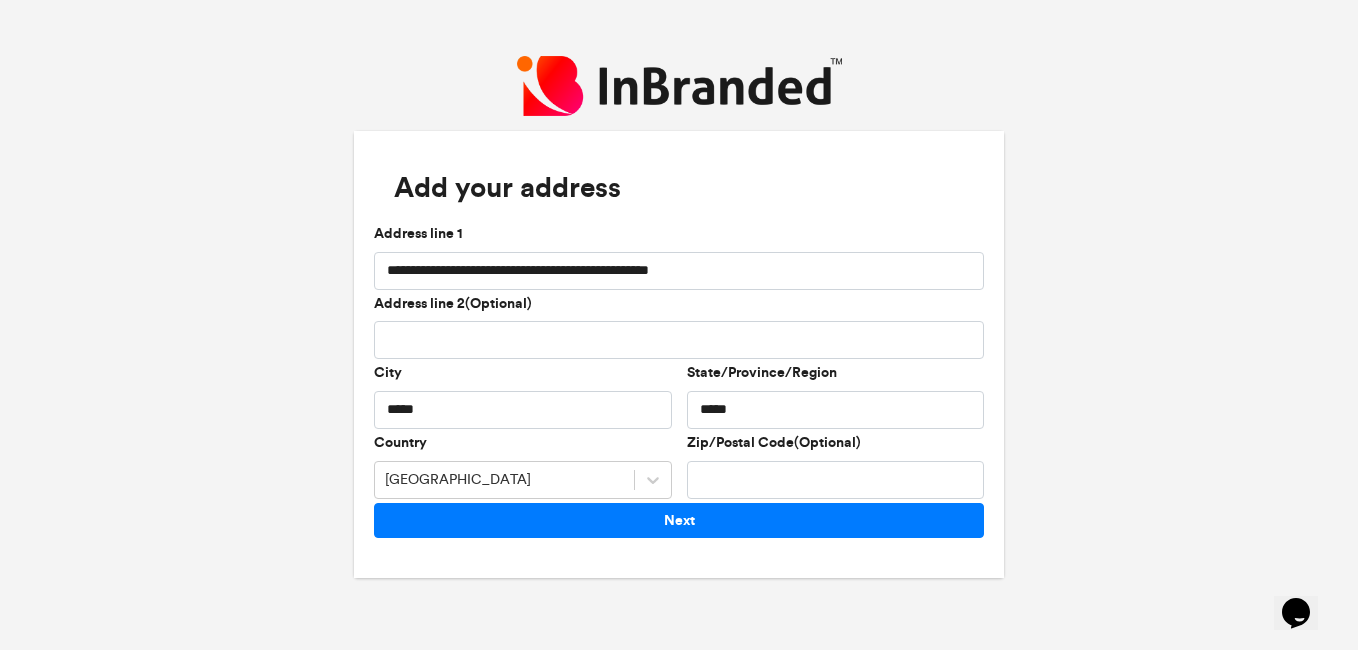 click on "**********" at bounding box center [679, 325] 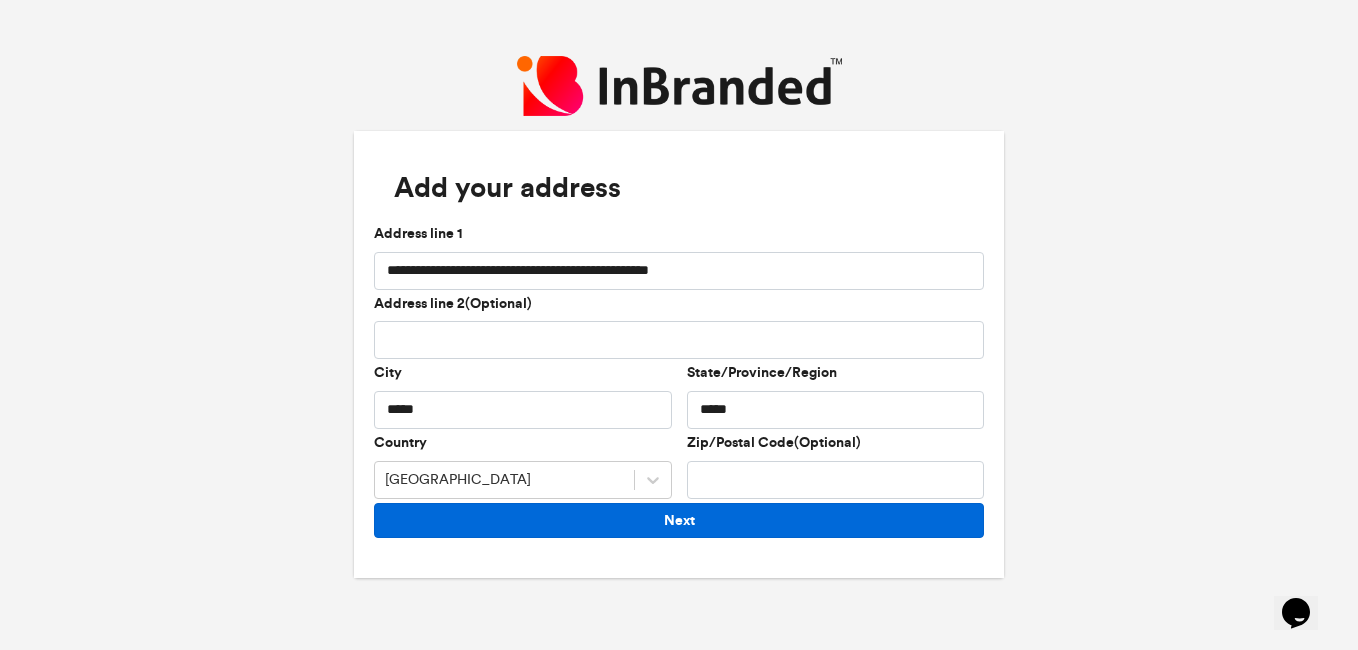 click on "Next" at bounding box center [679, 520] 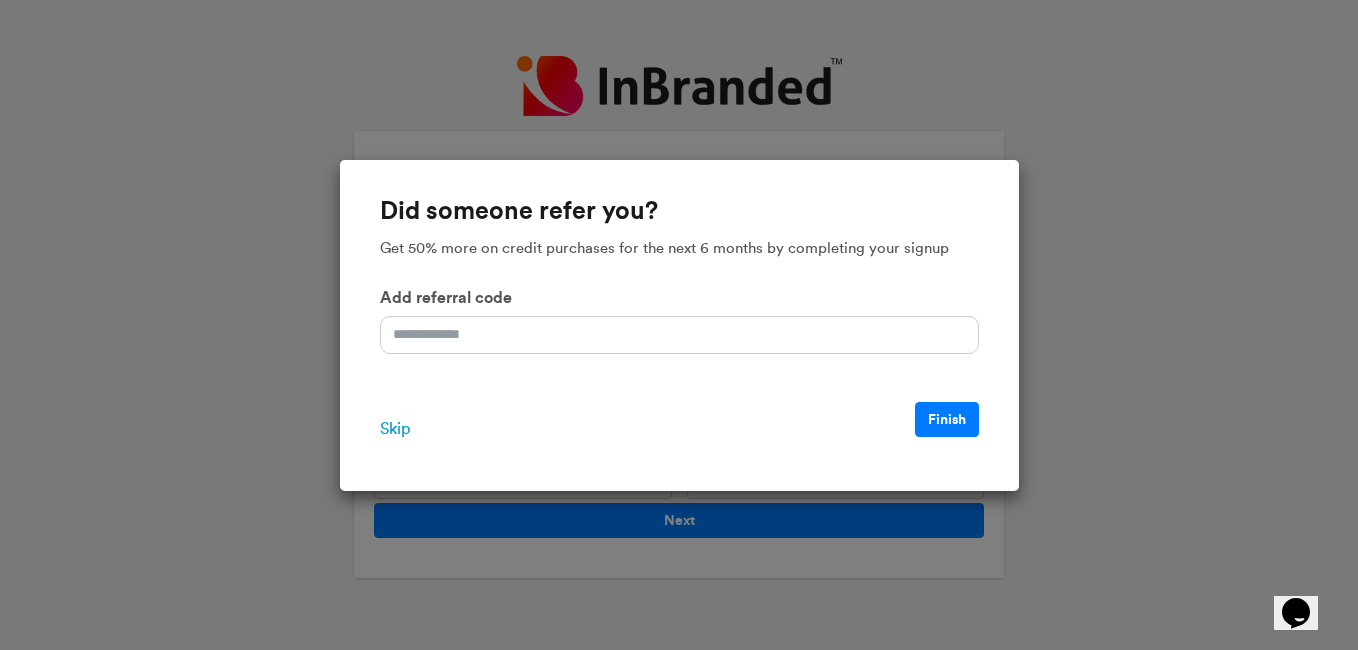 click on "Skip" at bounding box center (395, 429) 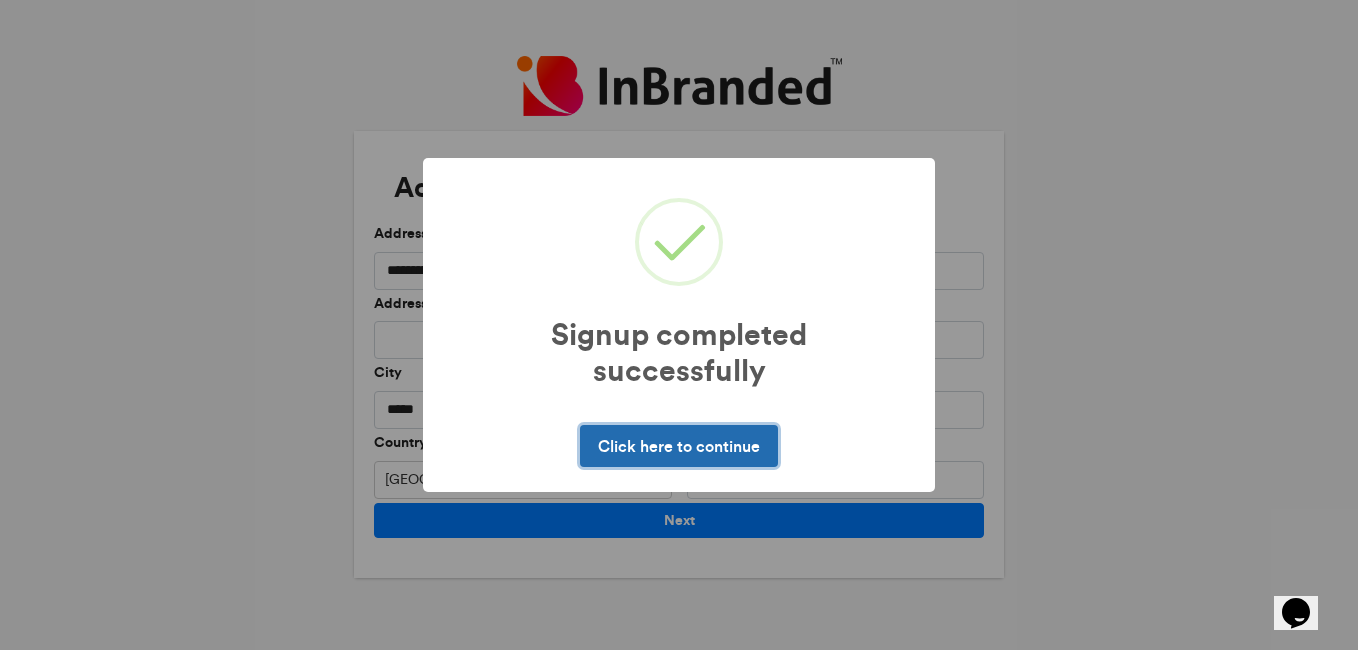 click on "Click here to continue" at bounding box center [678, 446] 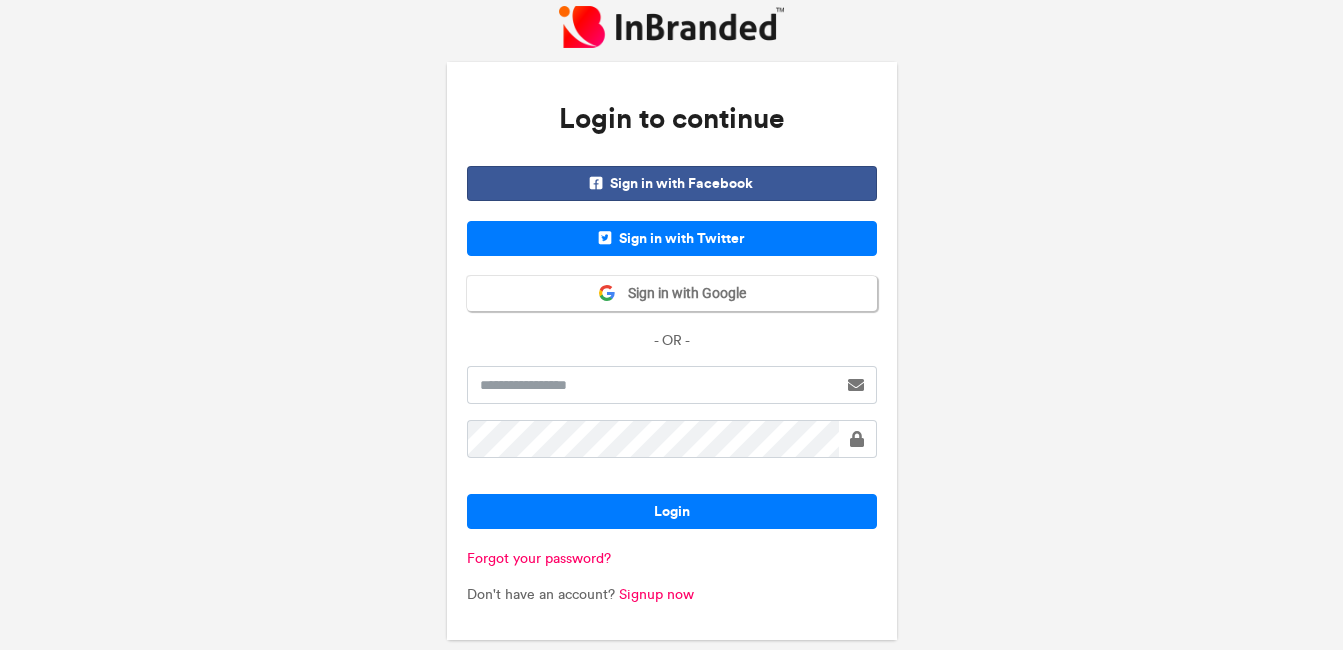 scroll, scrollTop: 0, scrollLeft: 0, axis: both 